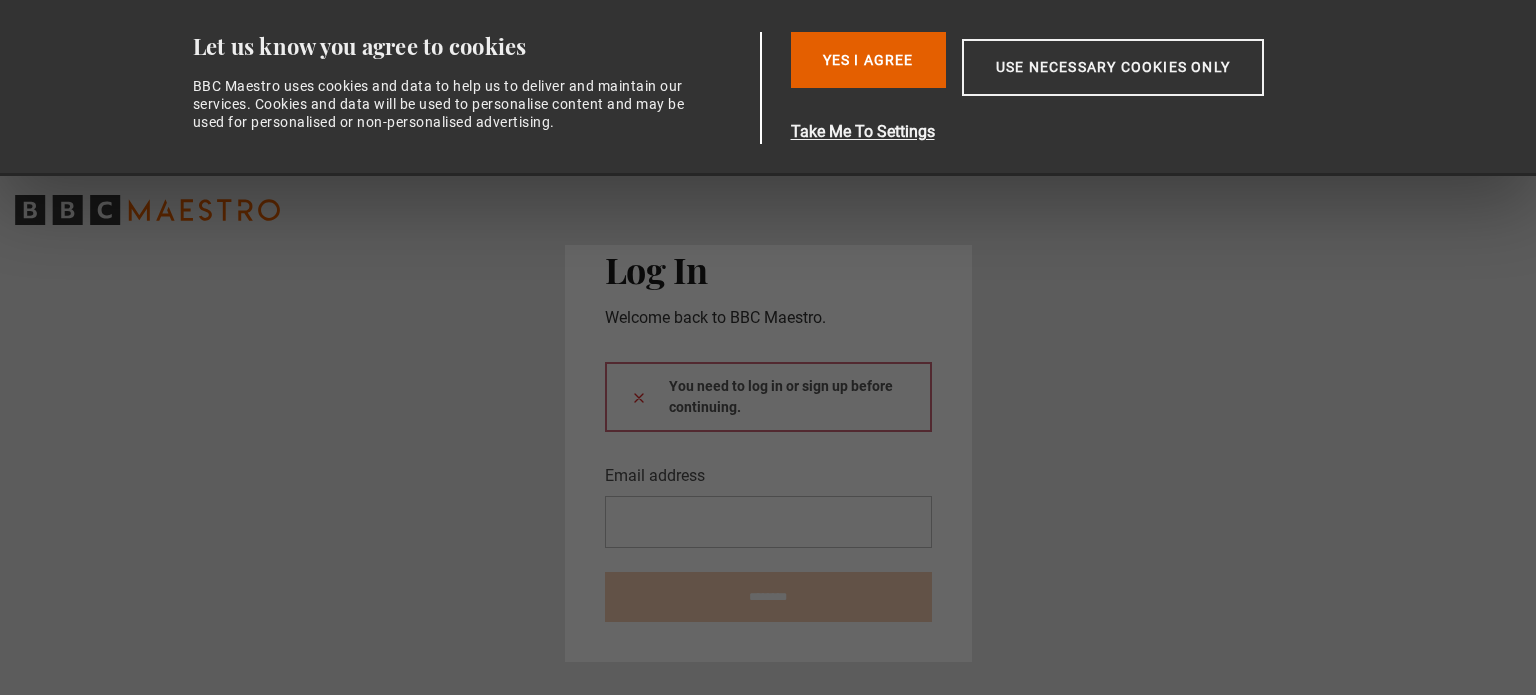 scroll, scrollTop: 0, scrollLeft: 0, axis: both 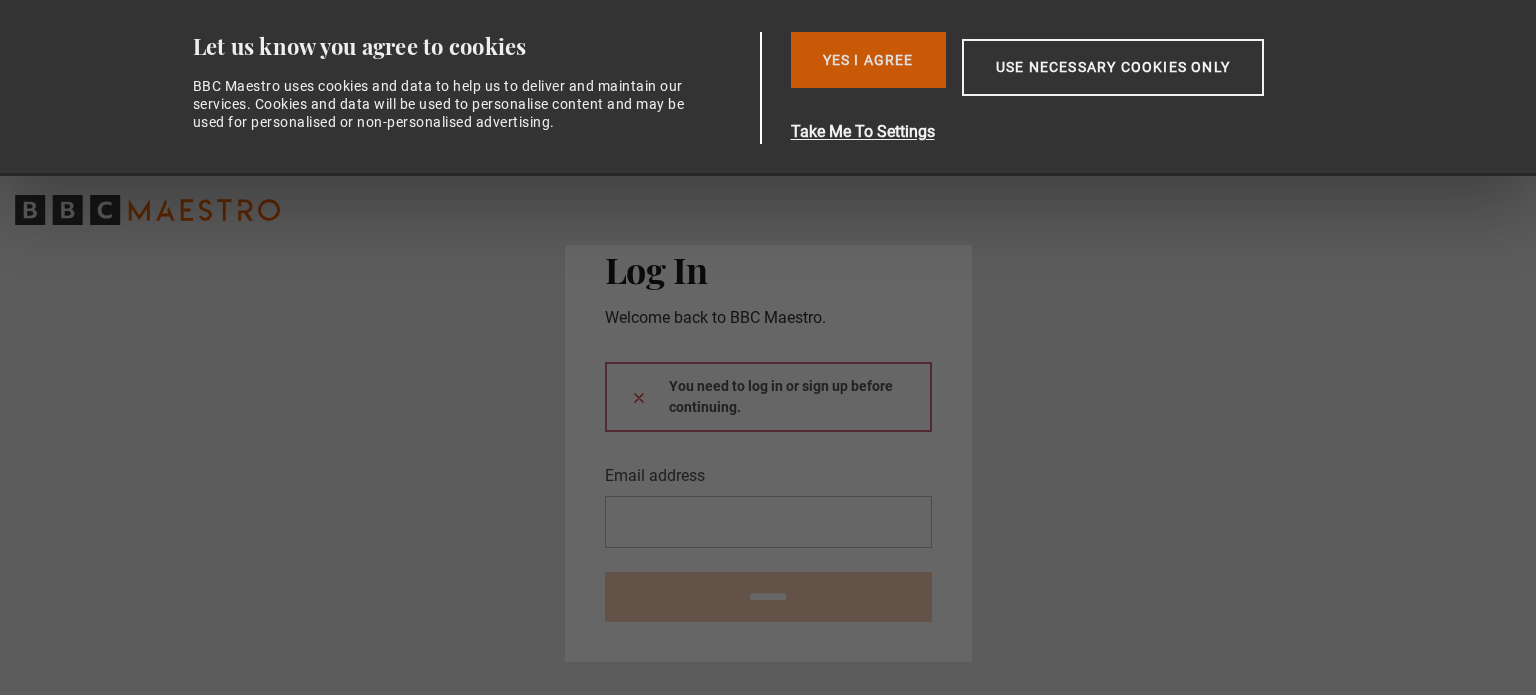 click on "Yes I Agree" at bounding box center [868, 60] 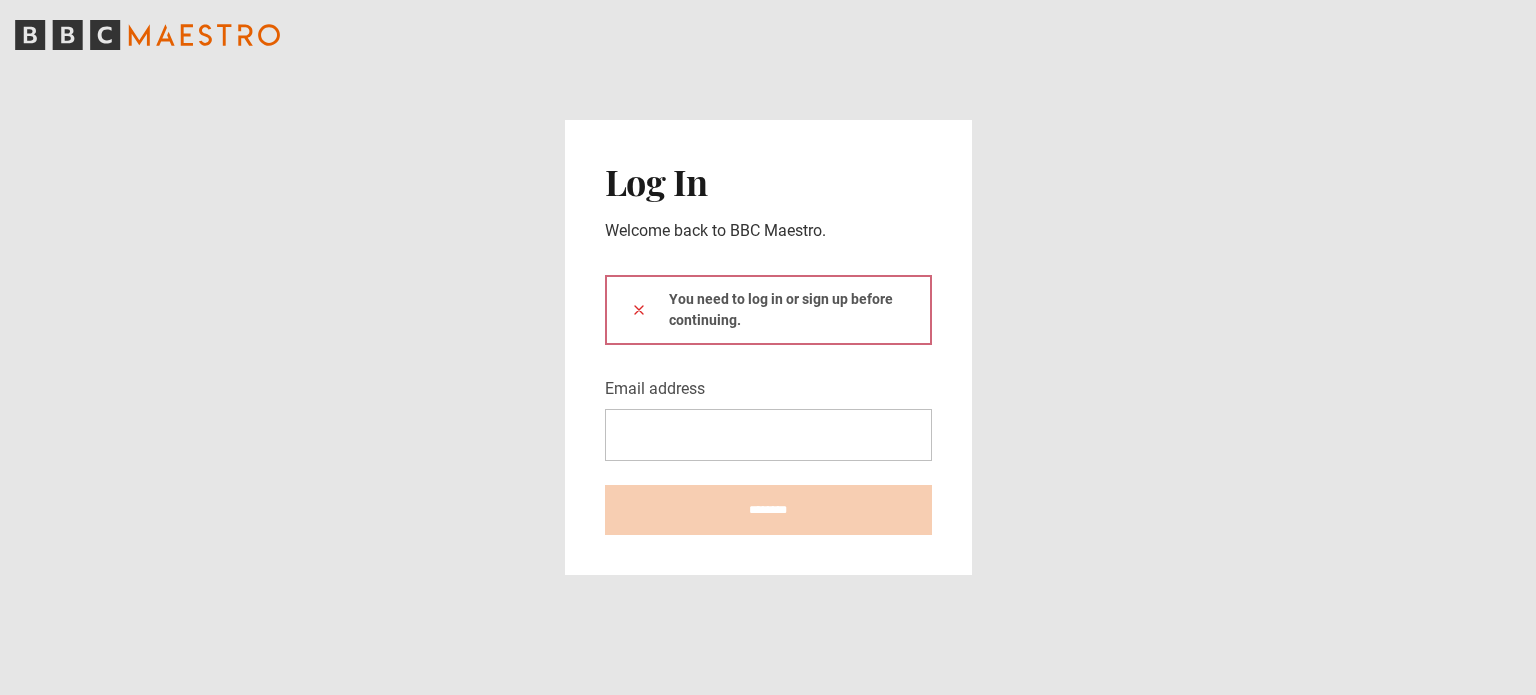 click on "You need to log in or sign up before continuing." at bounding box center (768, 310) 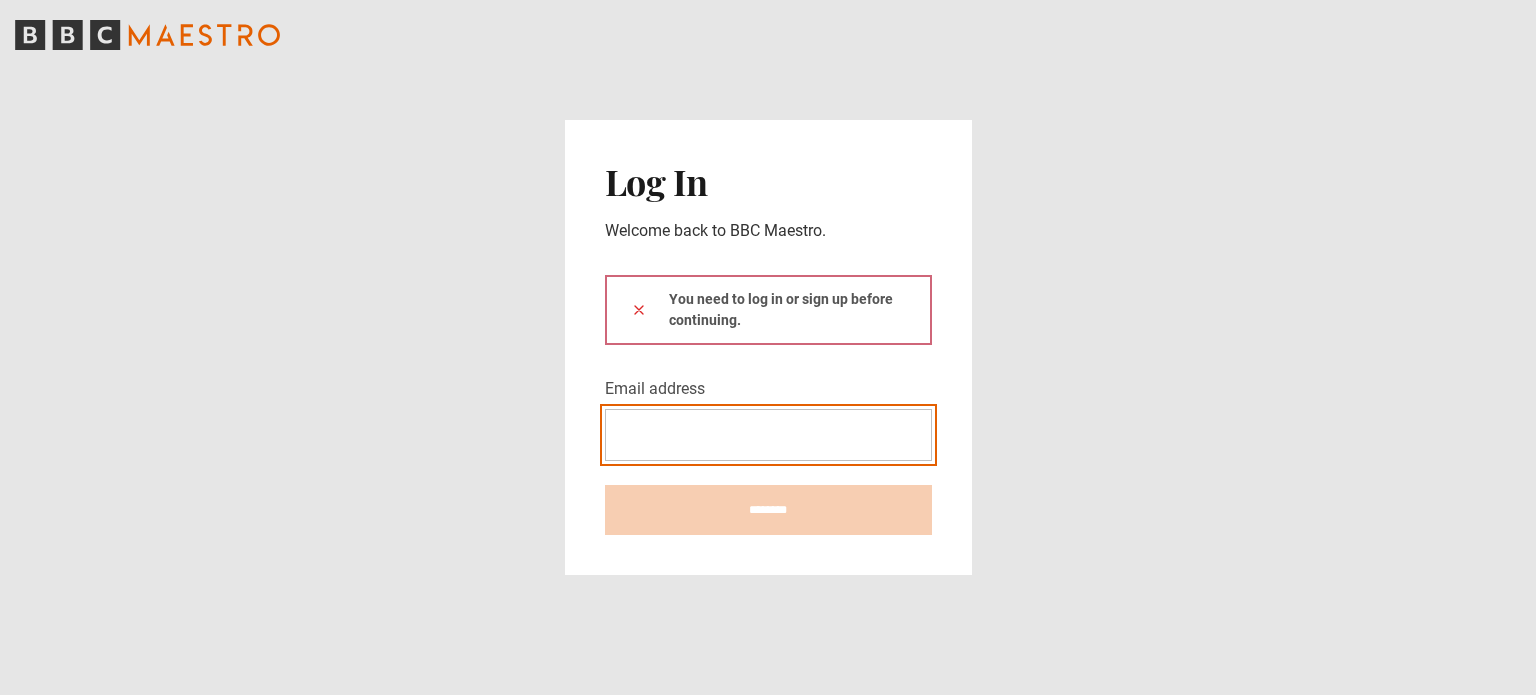 click on "Email address" at bounding box center (768, 435) 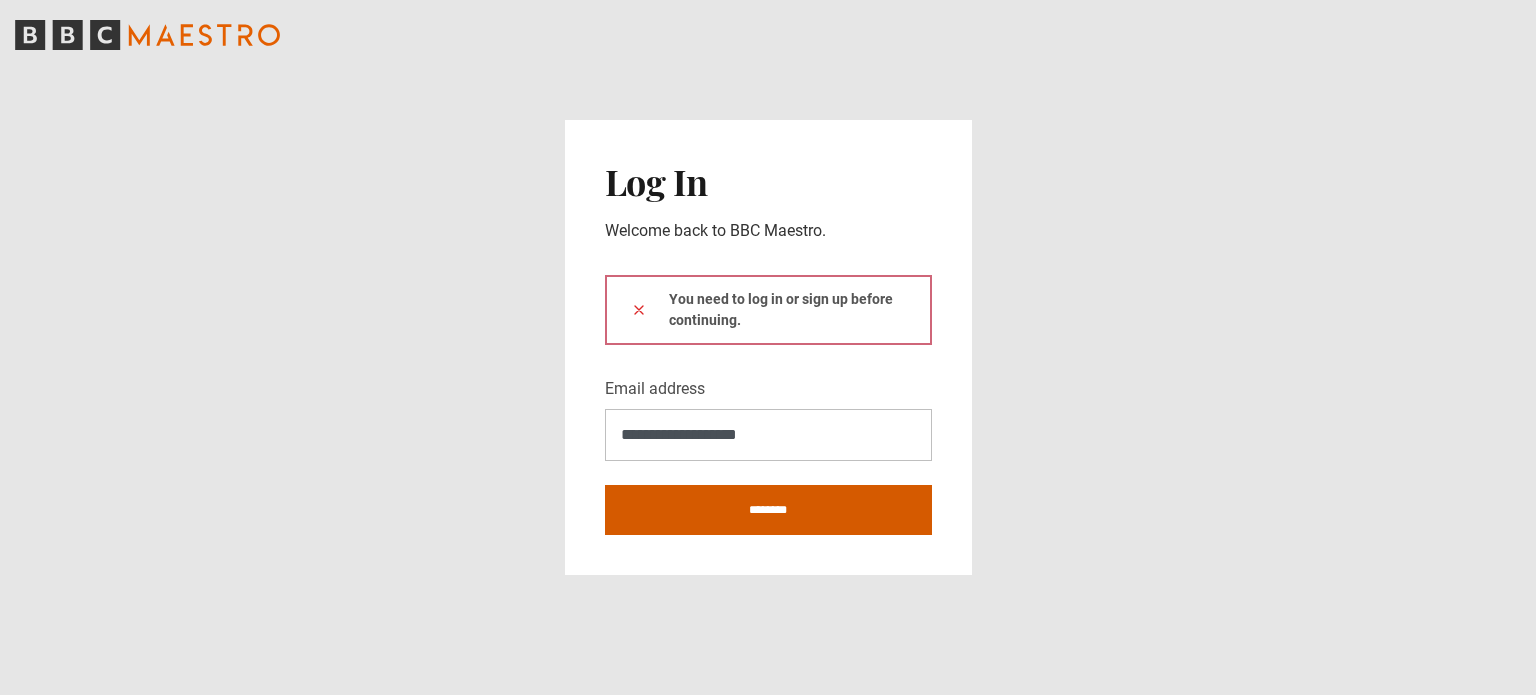 click on "********" at bounding box center (768, 510) 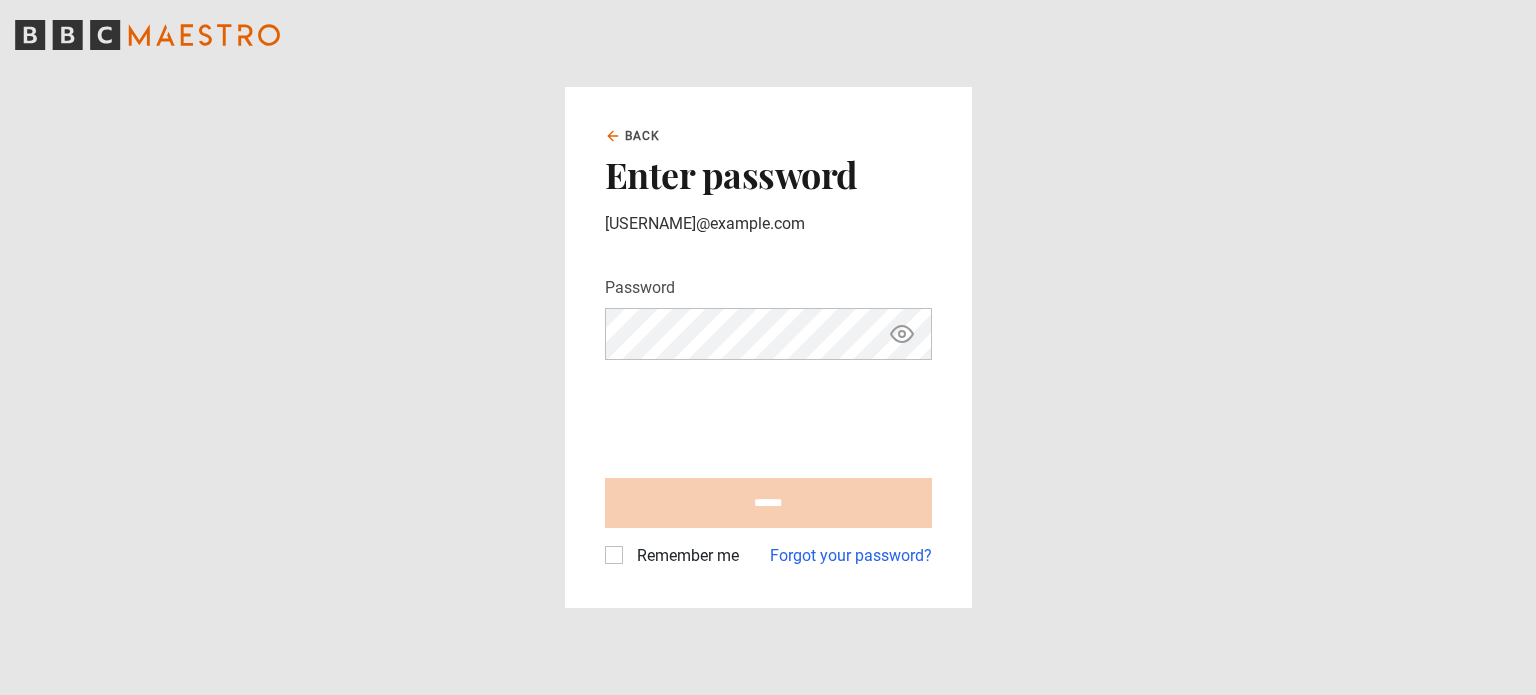 scroll, scrollTop: 0, scrollLeft: 0, axis: both 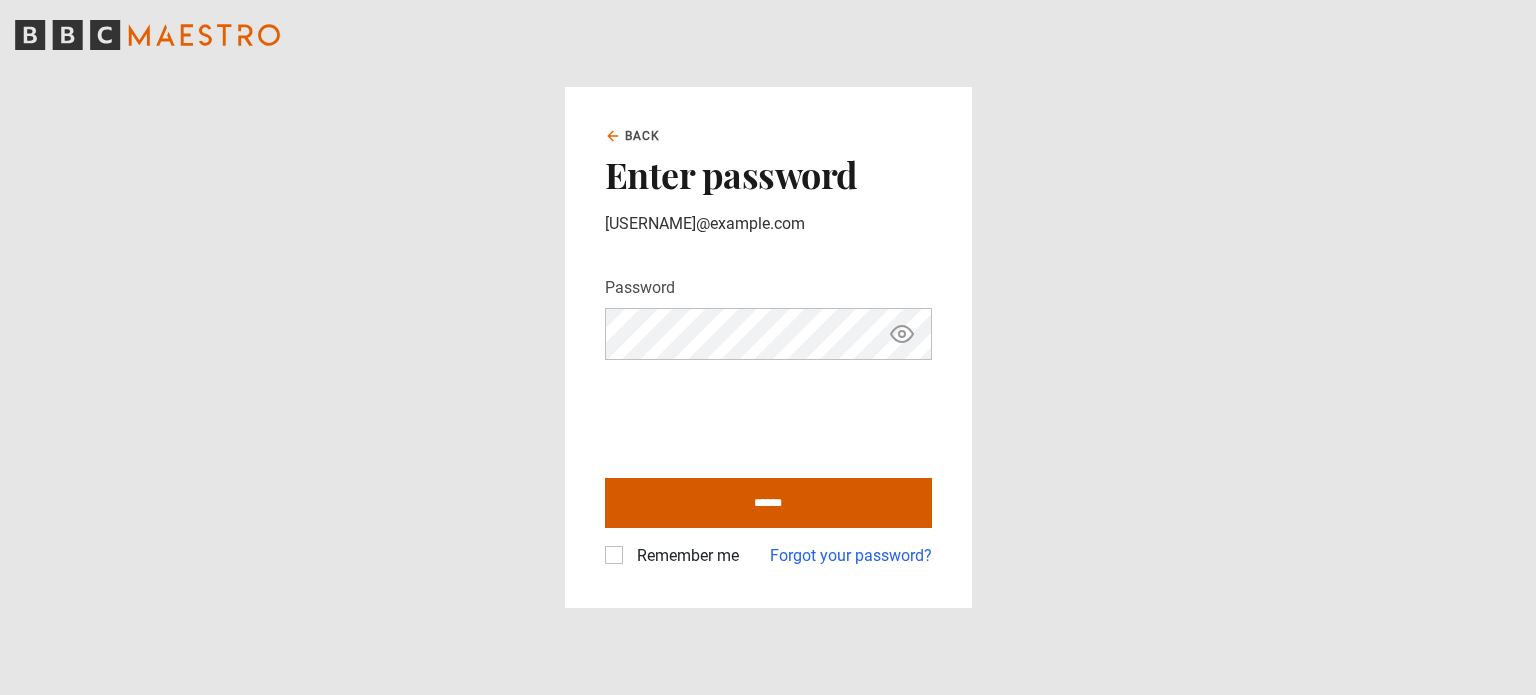 click on "******" at bounding box center [768, 503] 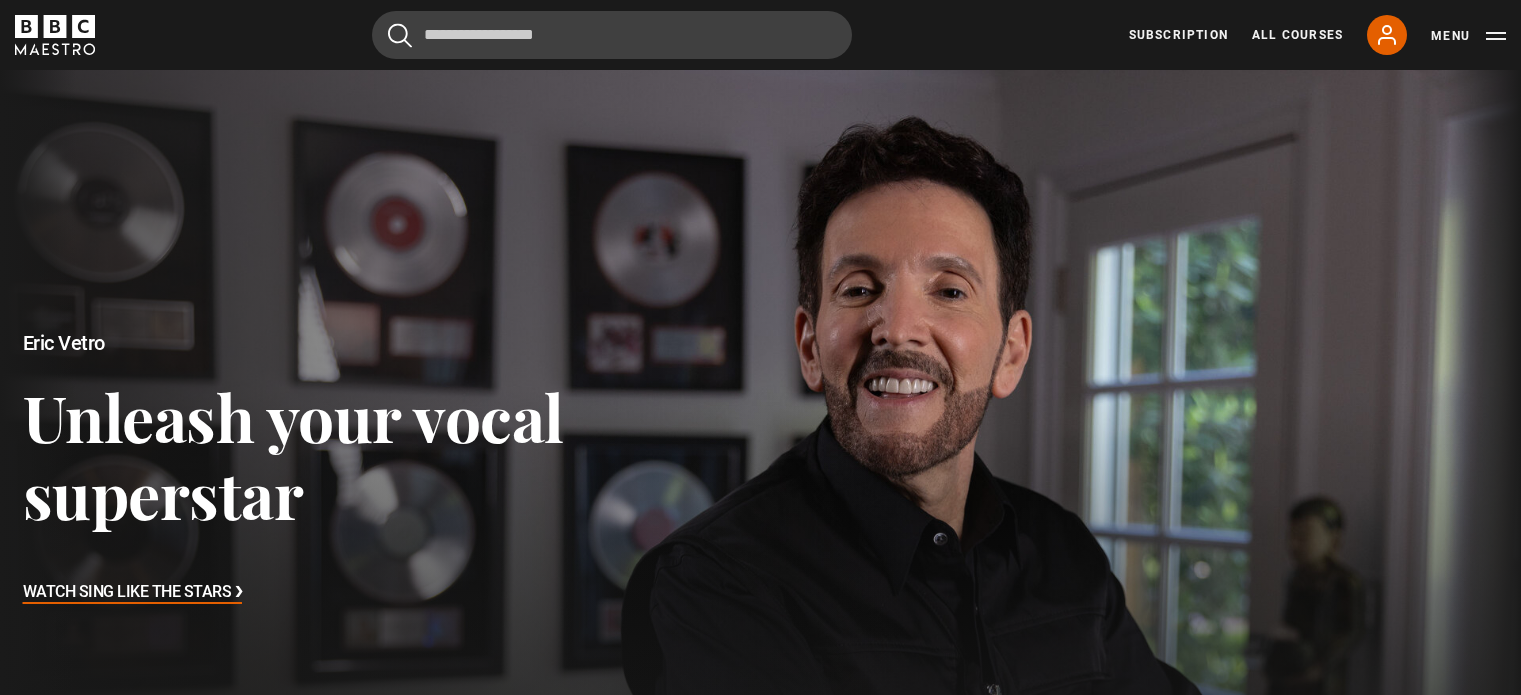scroll, scrollTop: 0, scrollLeft: 0, axis: both 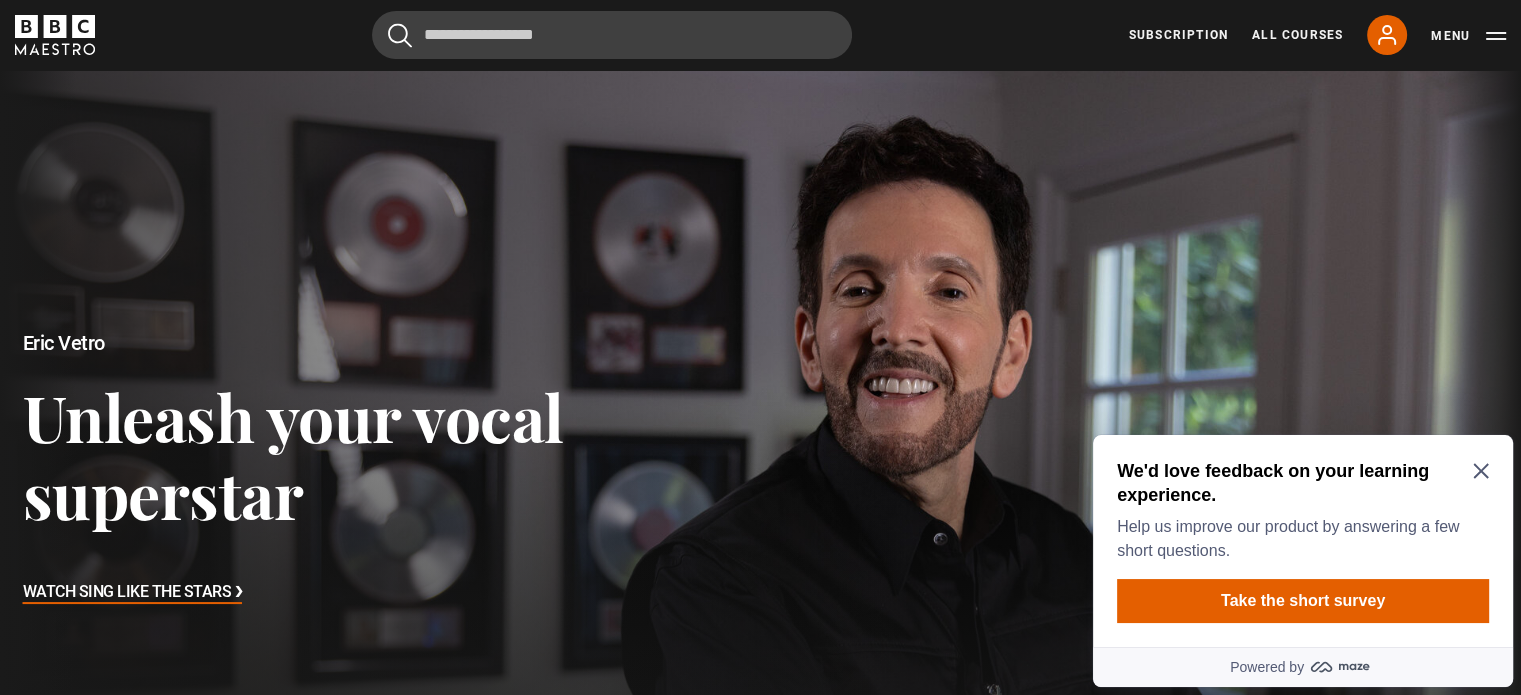 click 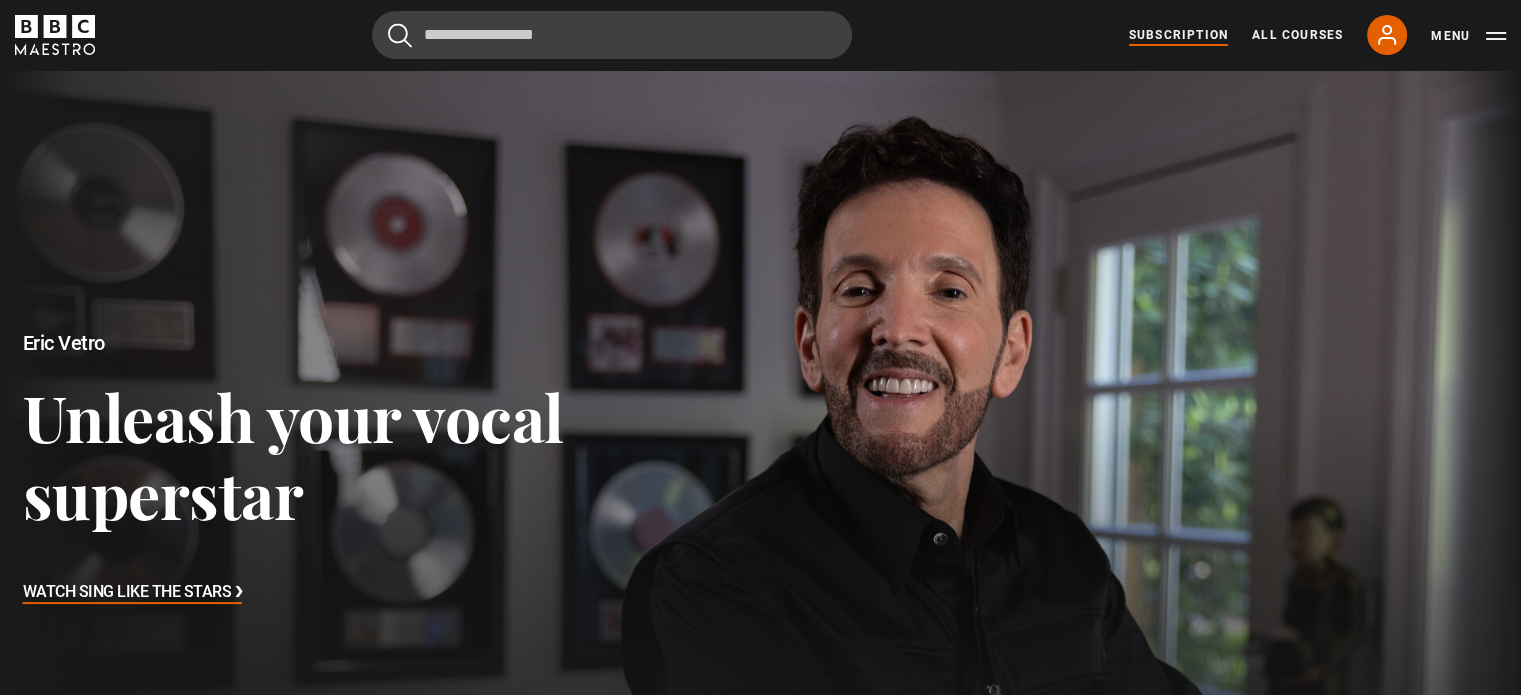 click on "Subscription" at bounding box center [1178, 35] 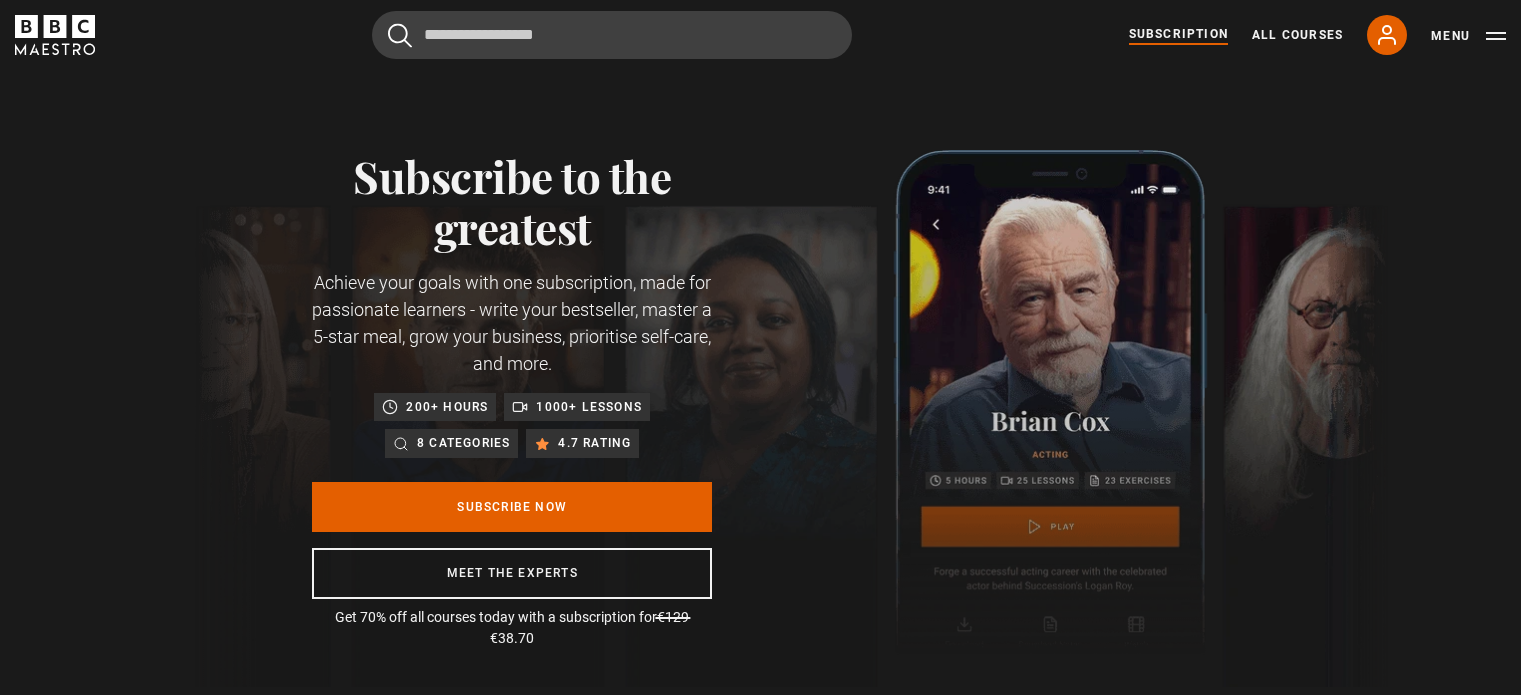 scroll, scrollTop: 0, scrollLeft: 0, axis: both 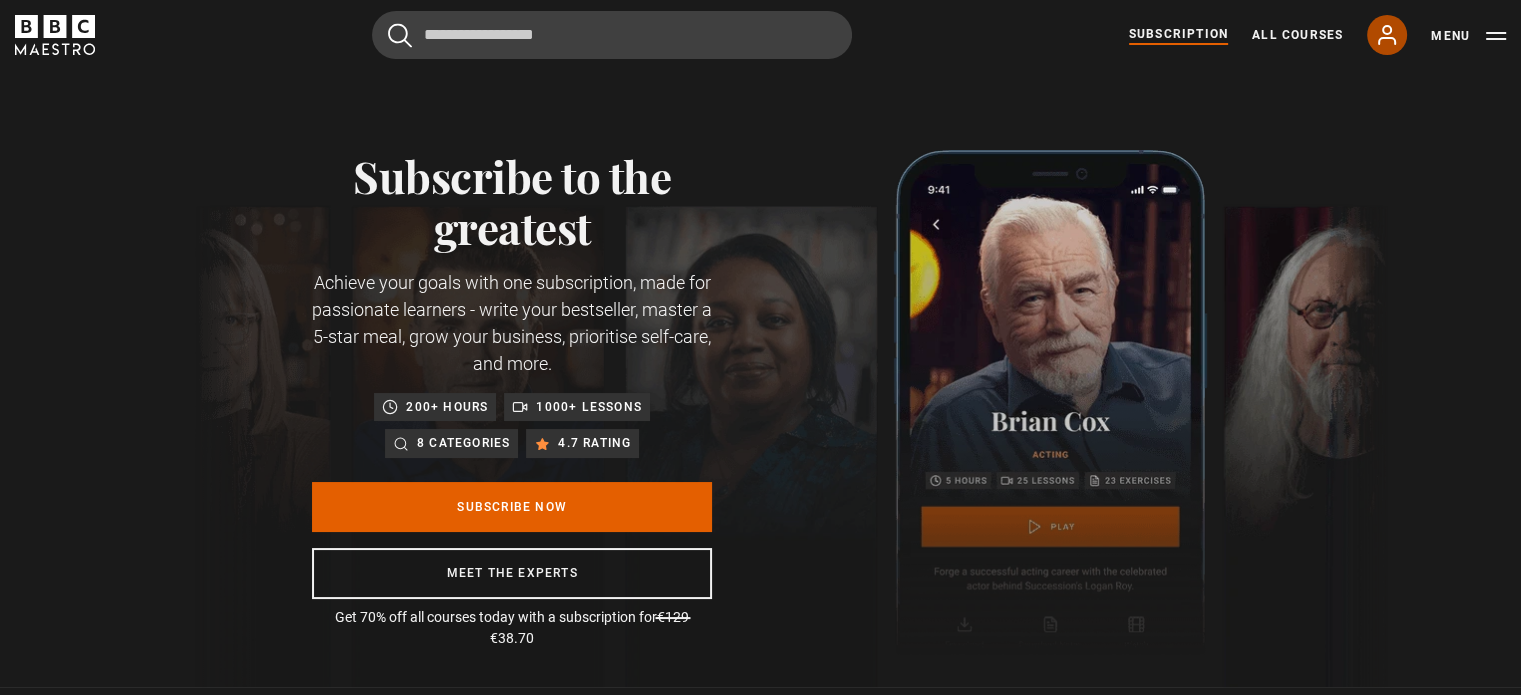 click on "My Account" at bounding box center (1387, 35) 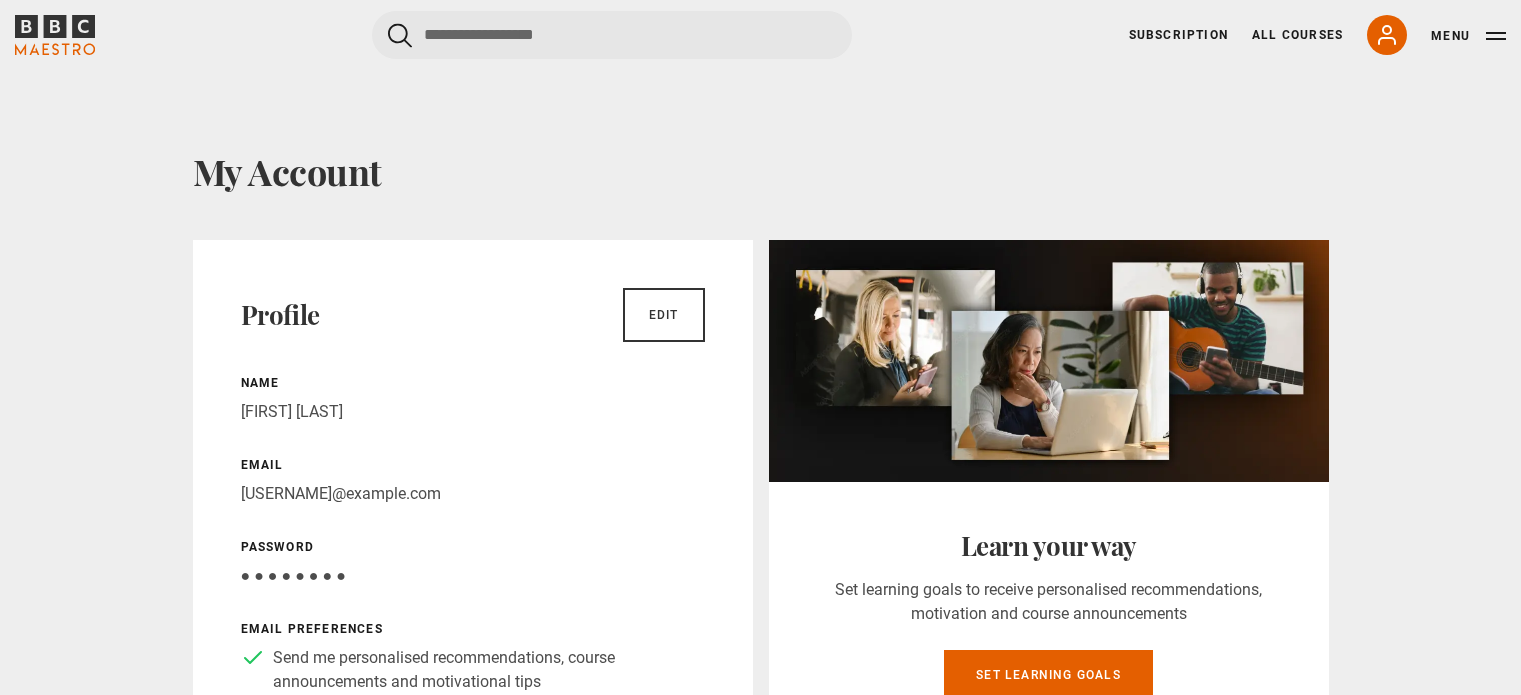 scroll, scrollTop: 0, scrollLeft: 0, axis: both 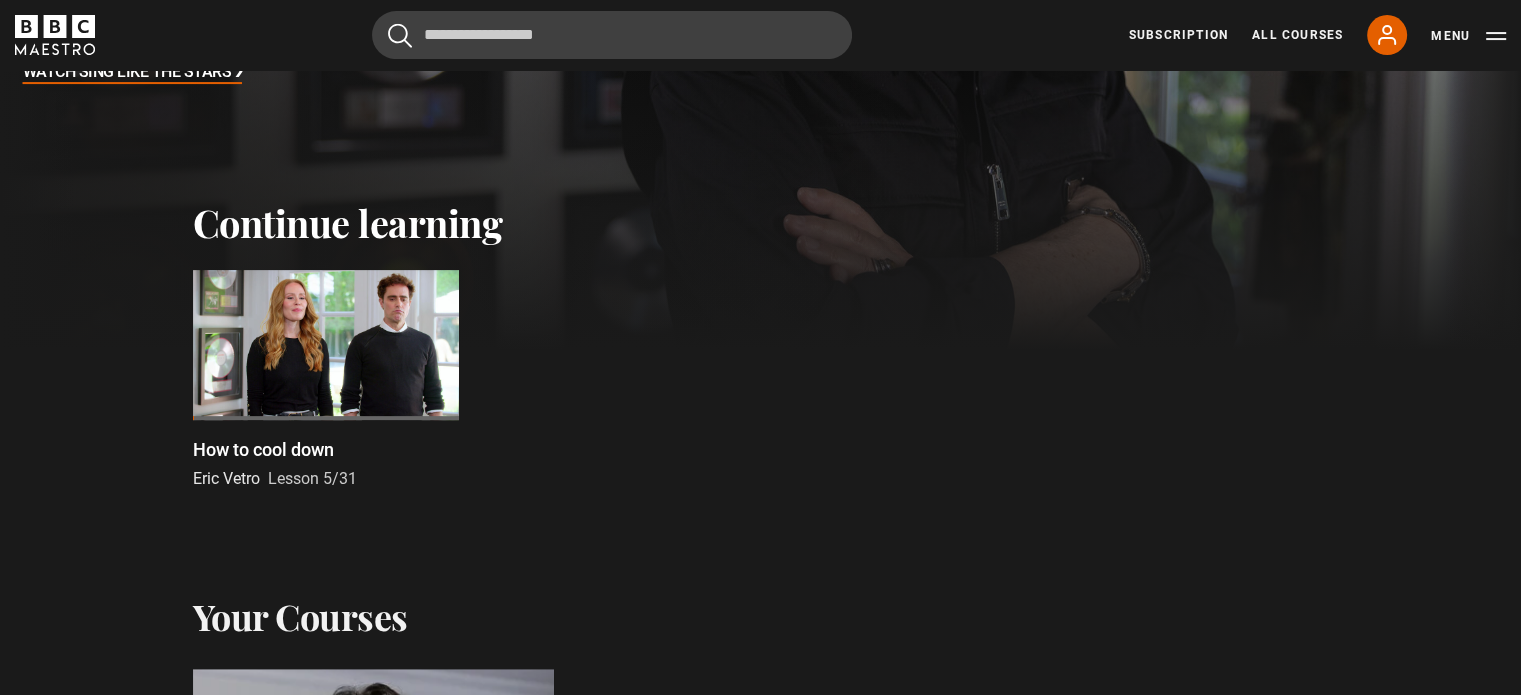 click at bounding box center [326, 345] 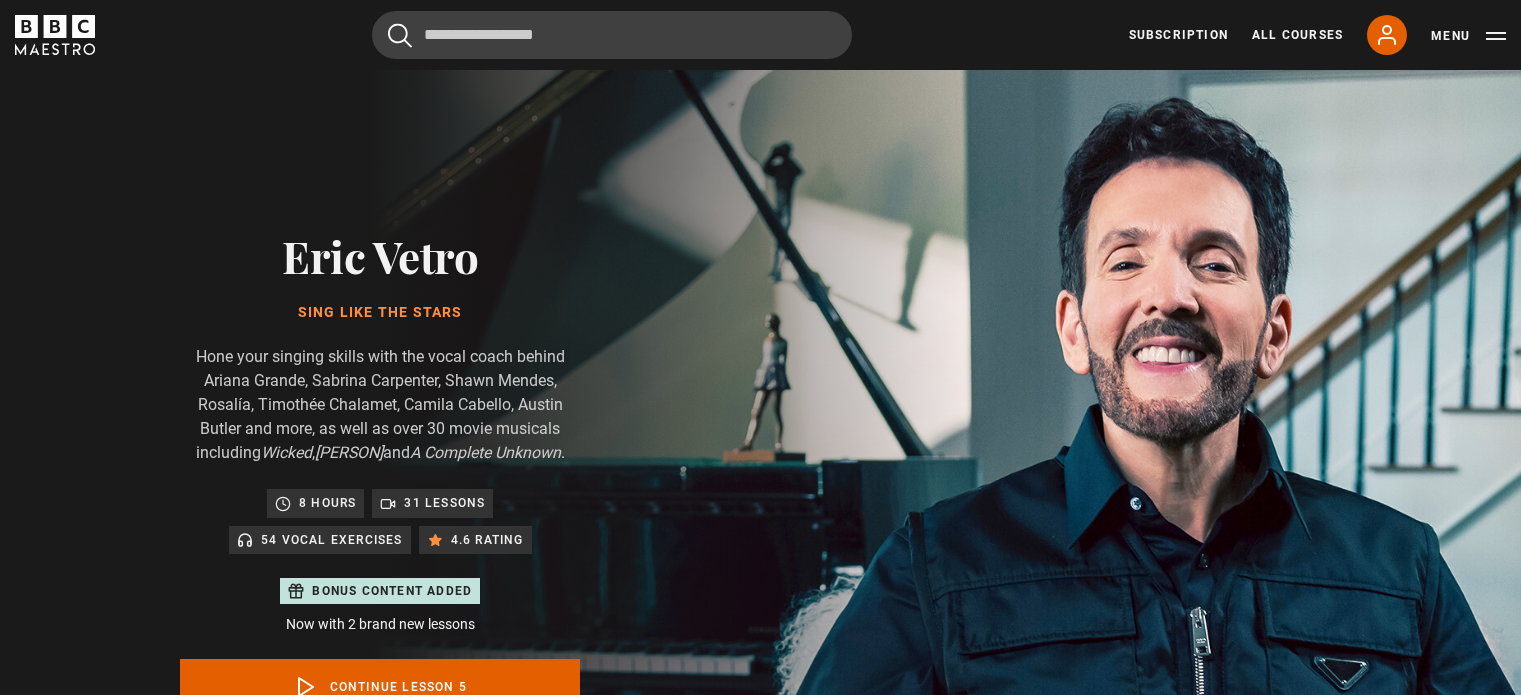 scroll, scrollTop: 956, scrollLeft: 0, axis: vertical 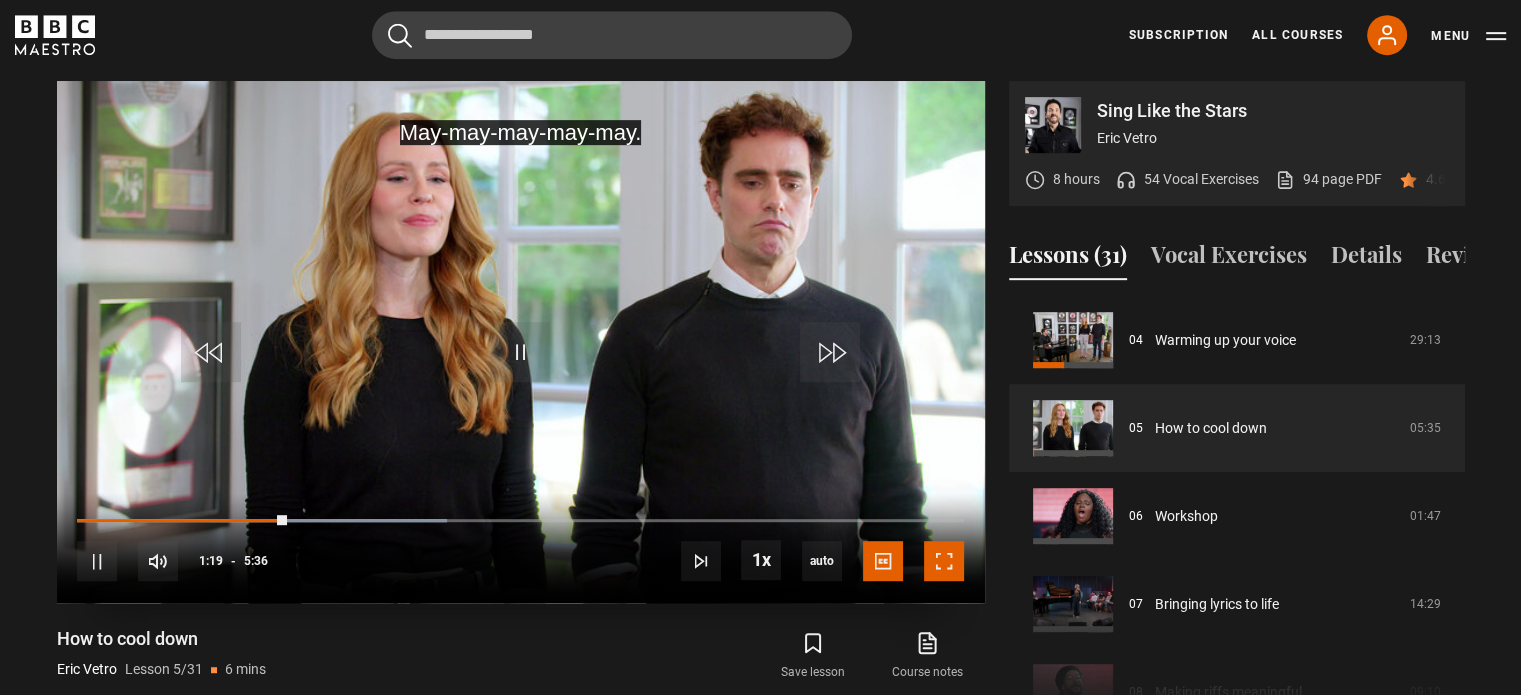 click at bounding box center (944, 561) 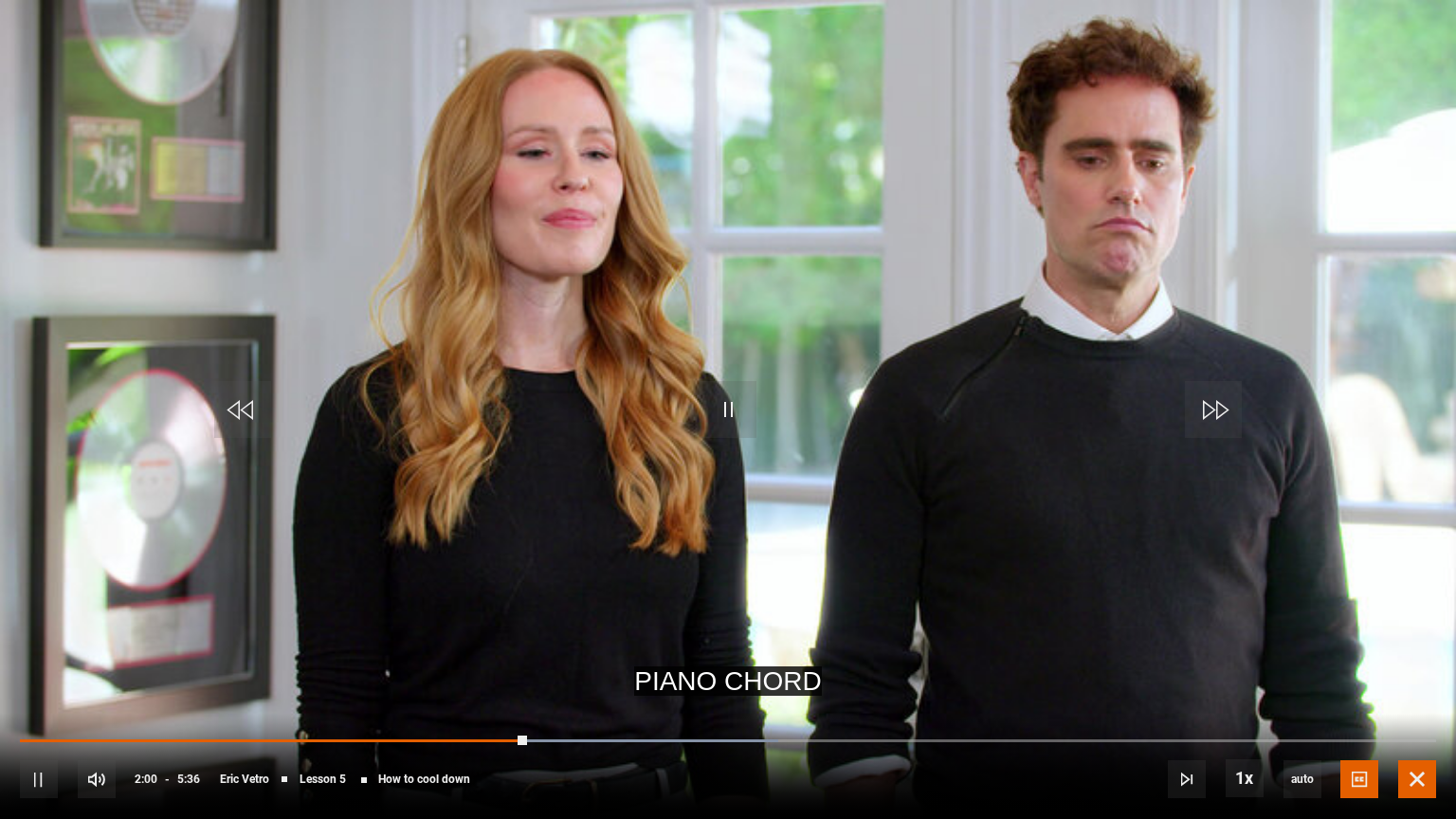 click at bounding box center [1417, 779] 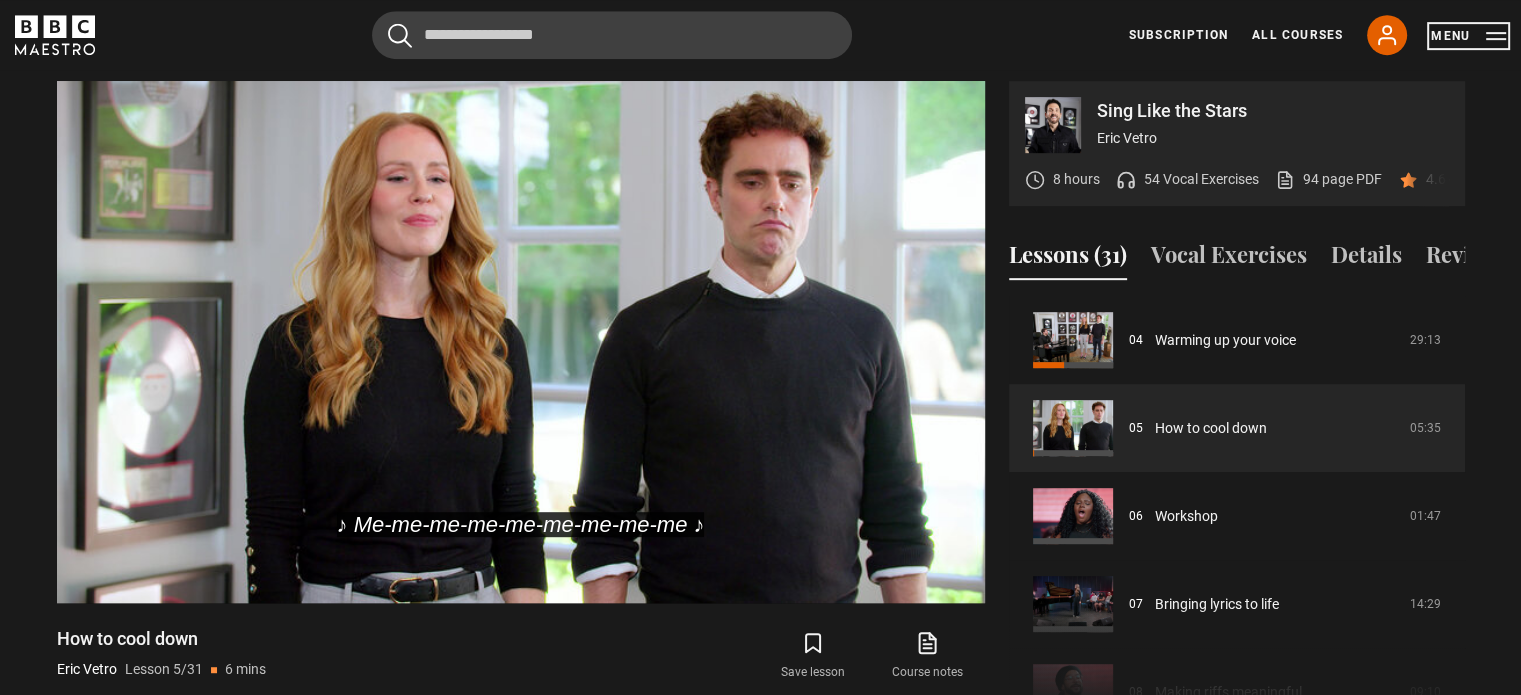 click on "Menu" at bounding box center (1468, 36) 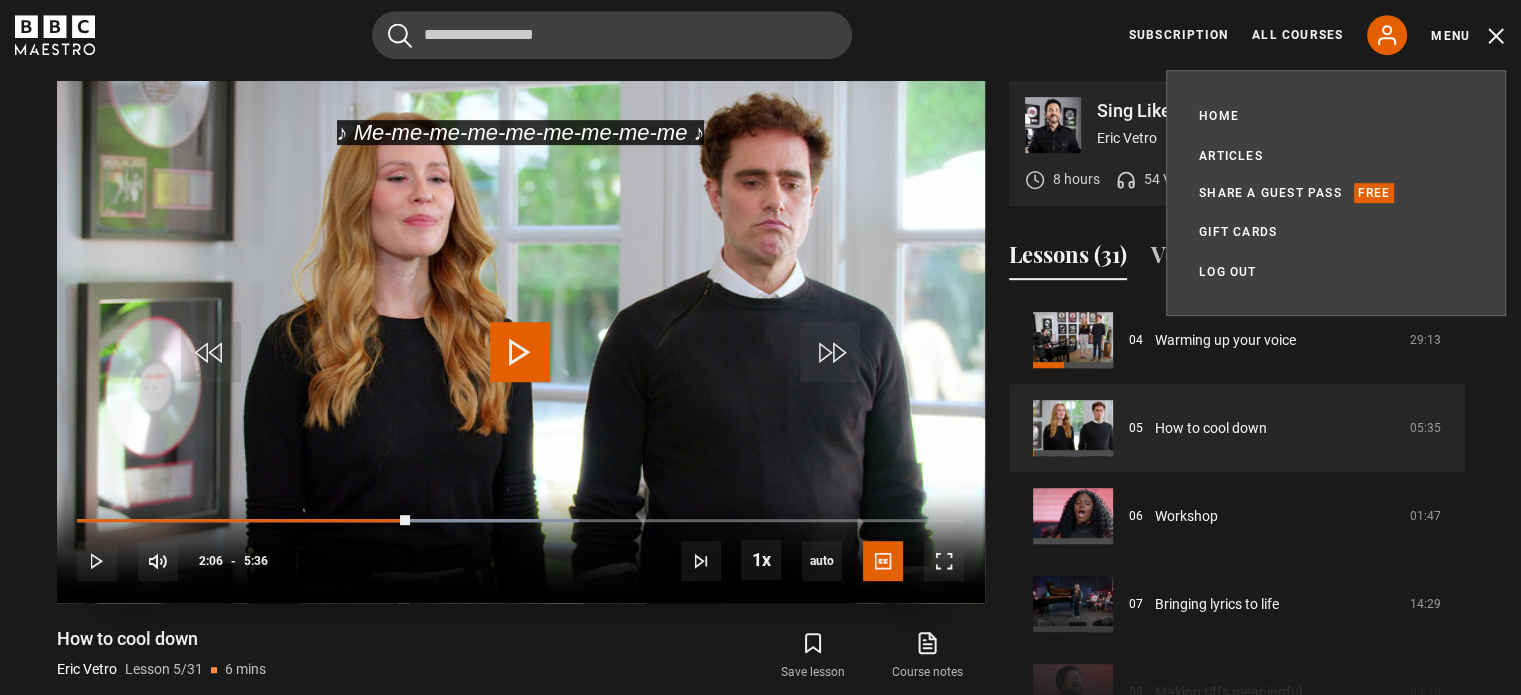 click at bounding box center (521, 342) 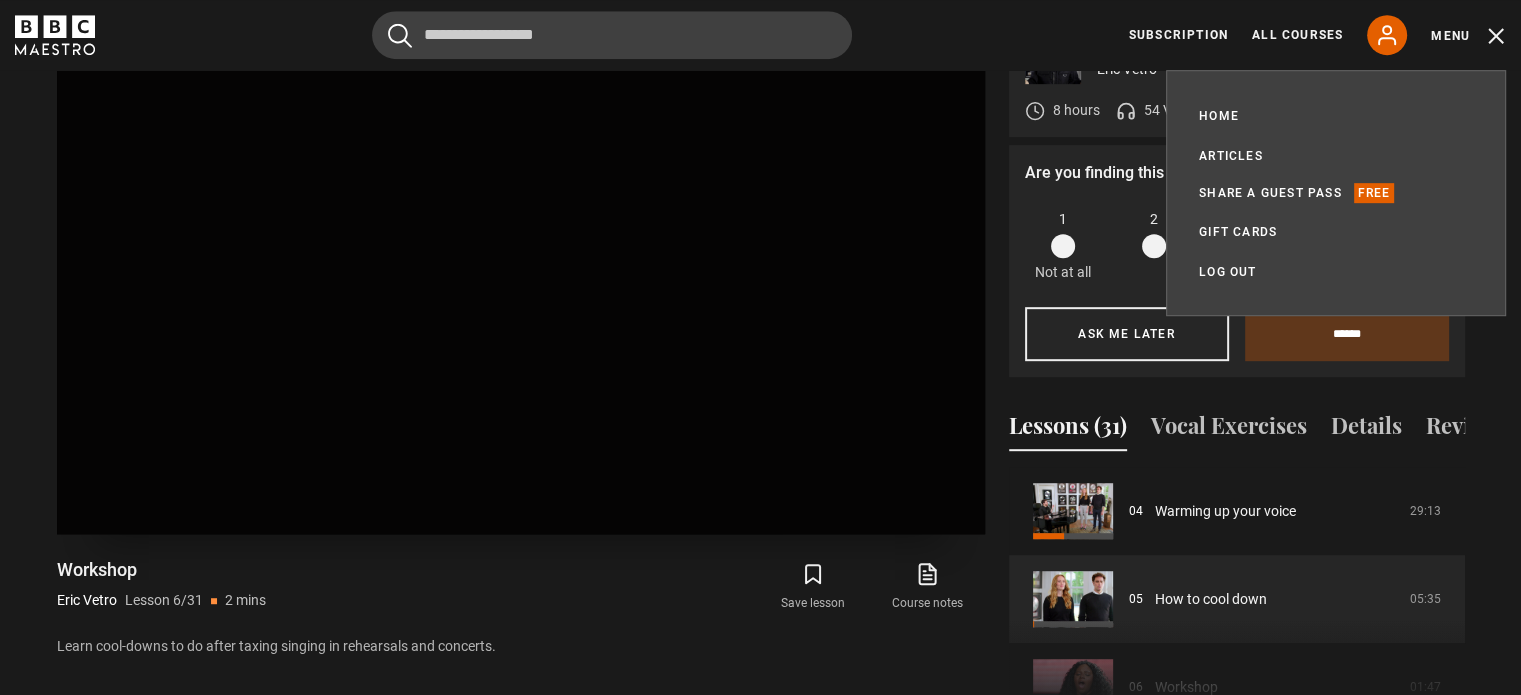 scroll, scrollTop: 1029, scrollLeft: 0, axis: vertical 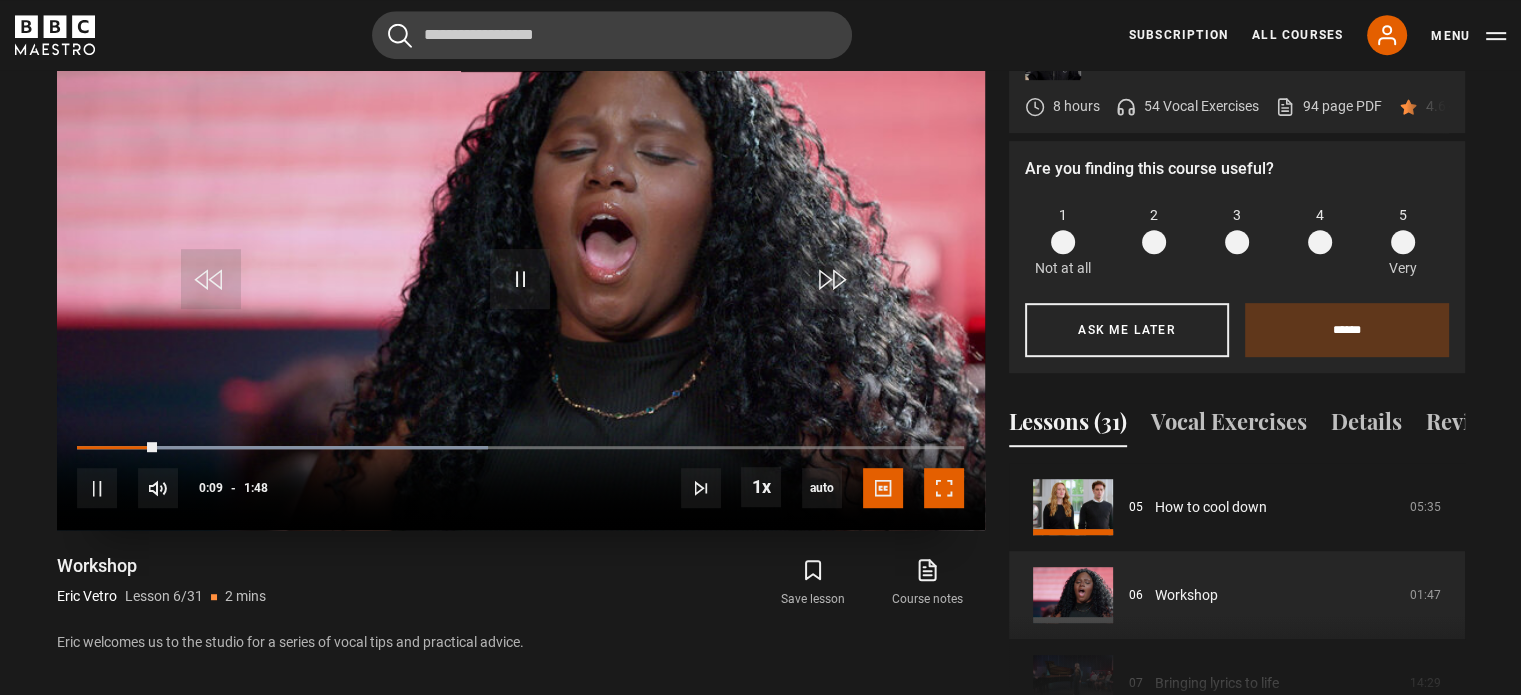 click at bounding box center (944, 488) 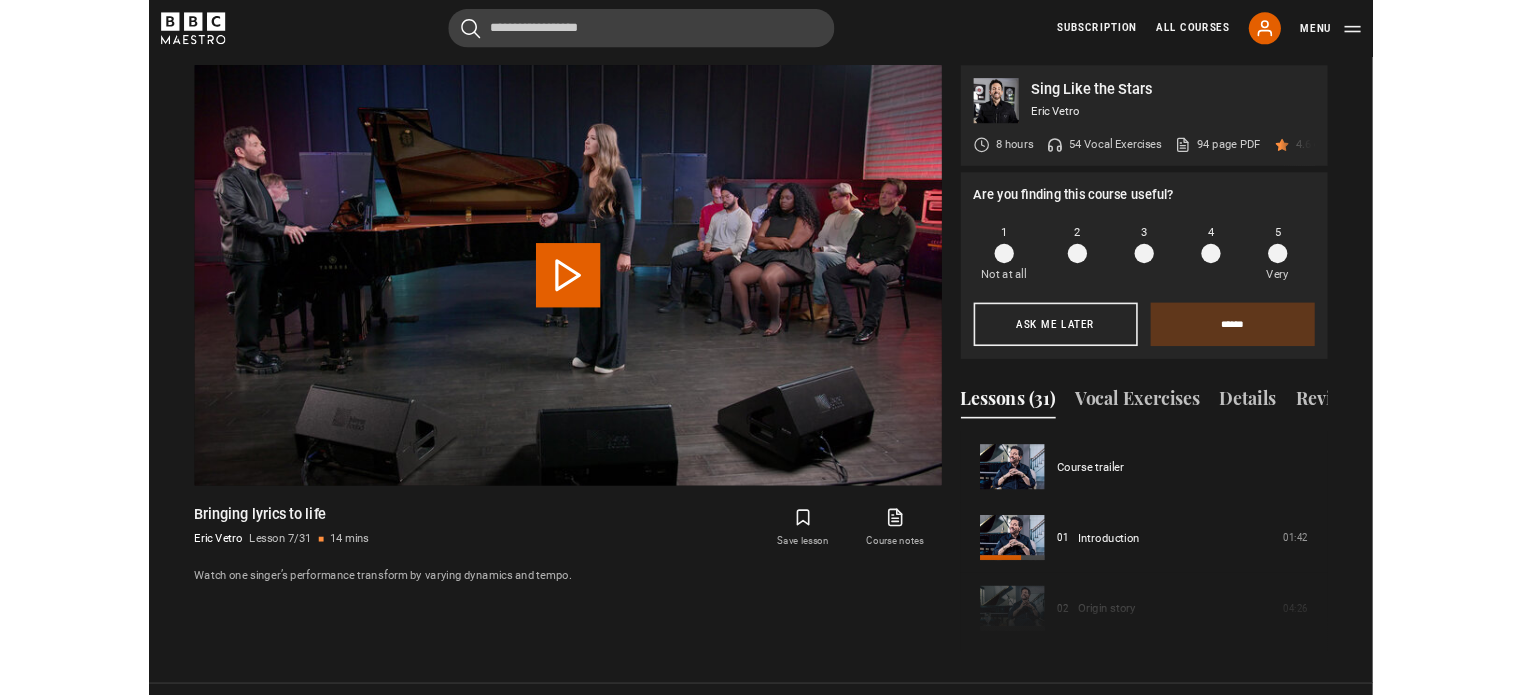 scroll, scrollTop: 1029, scrollLeft: 0, axis: vertical 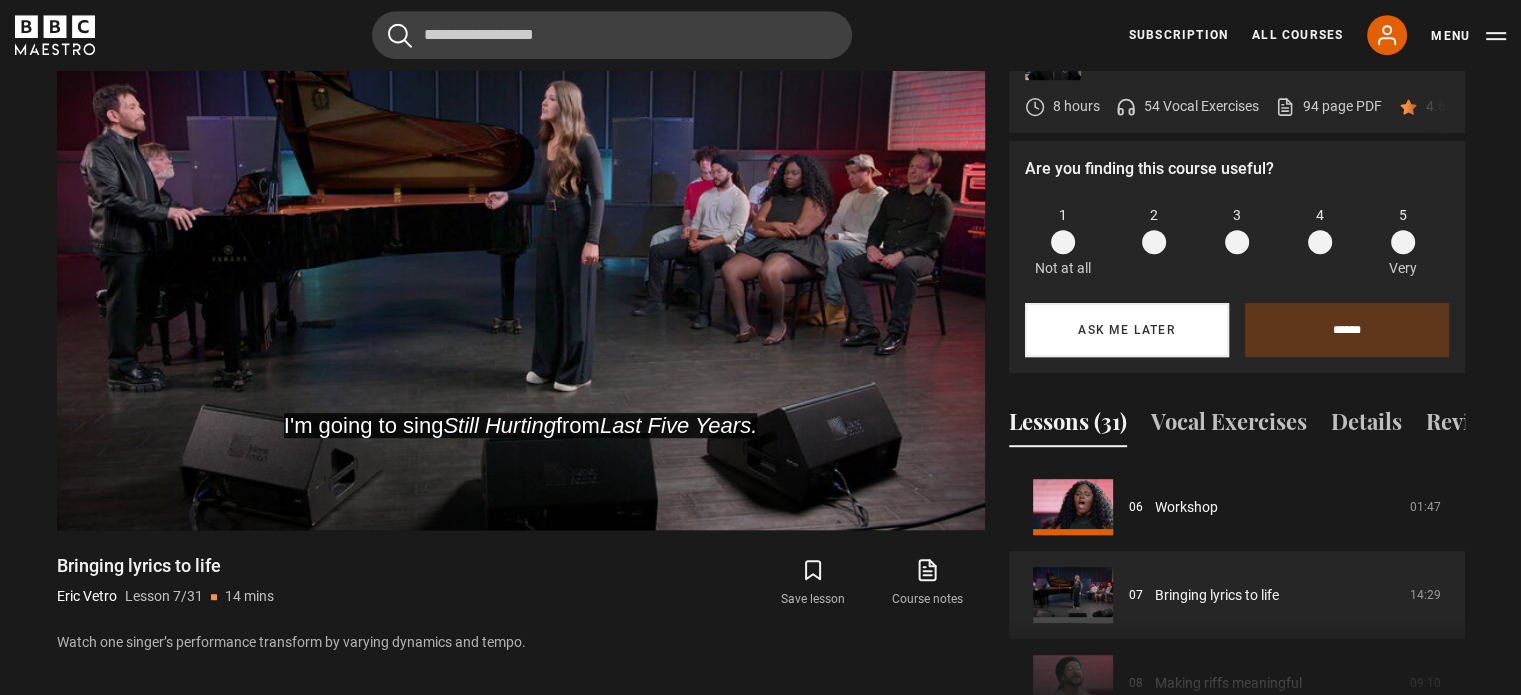 click on "Ask me later" at bounding box center [1127, 330] 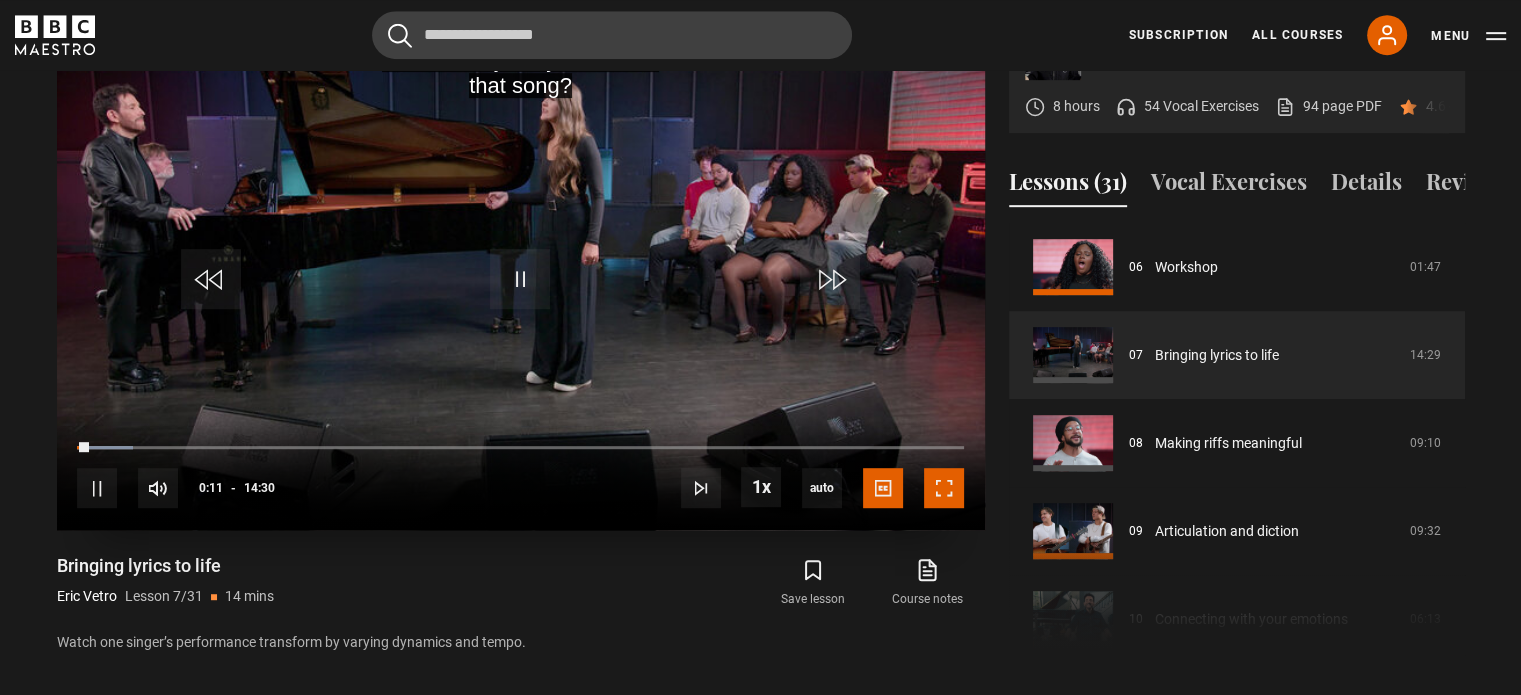 click at bounding box center (944, 488) 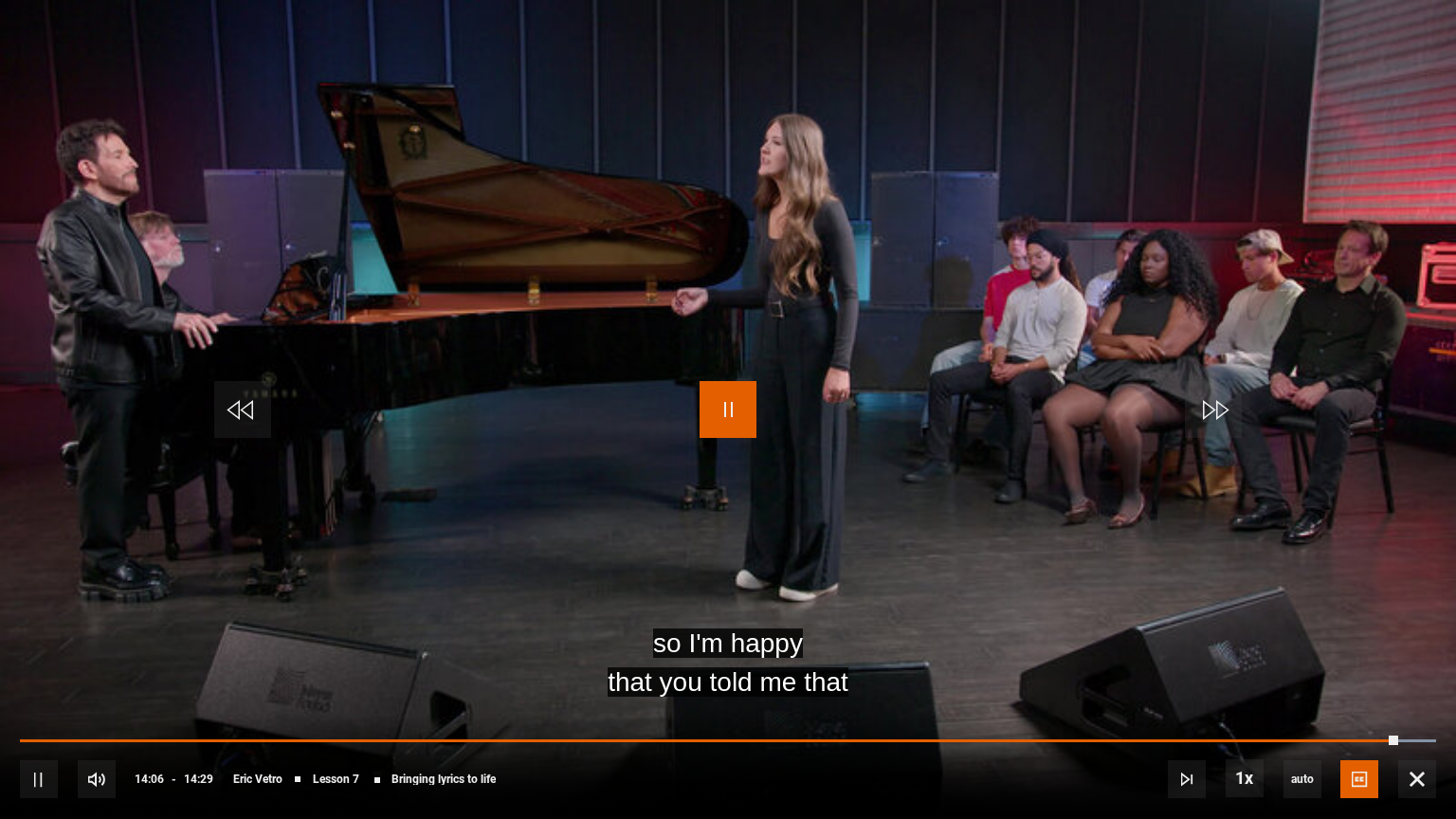 click at bounding box center (728, 410) 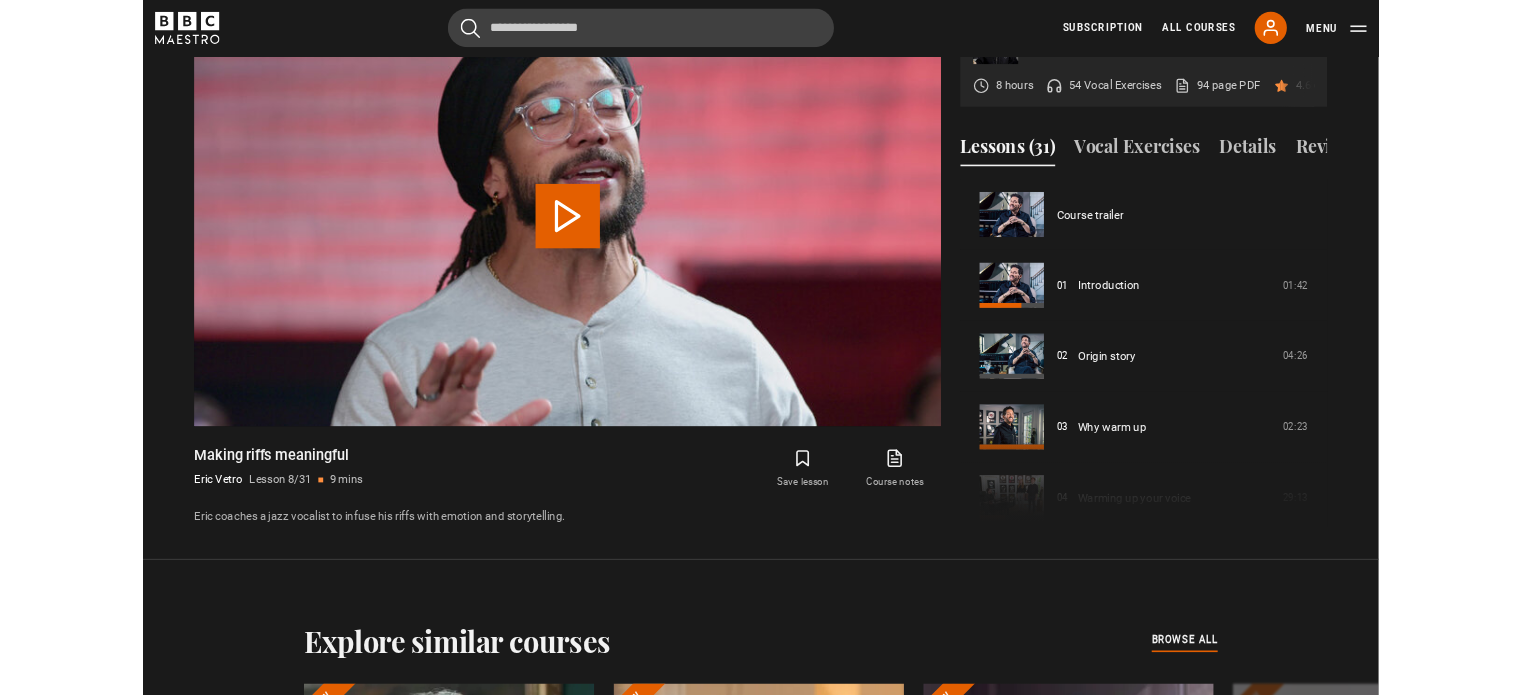scroll, scrollTop: 956, scrollLeft: 0, axis: vertical 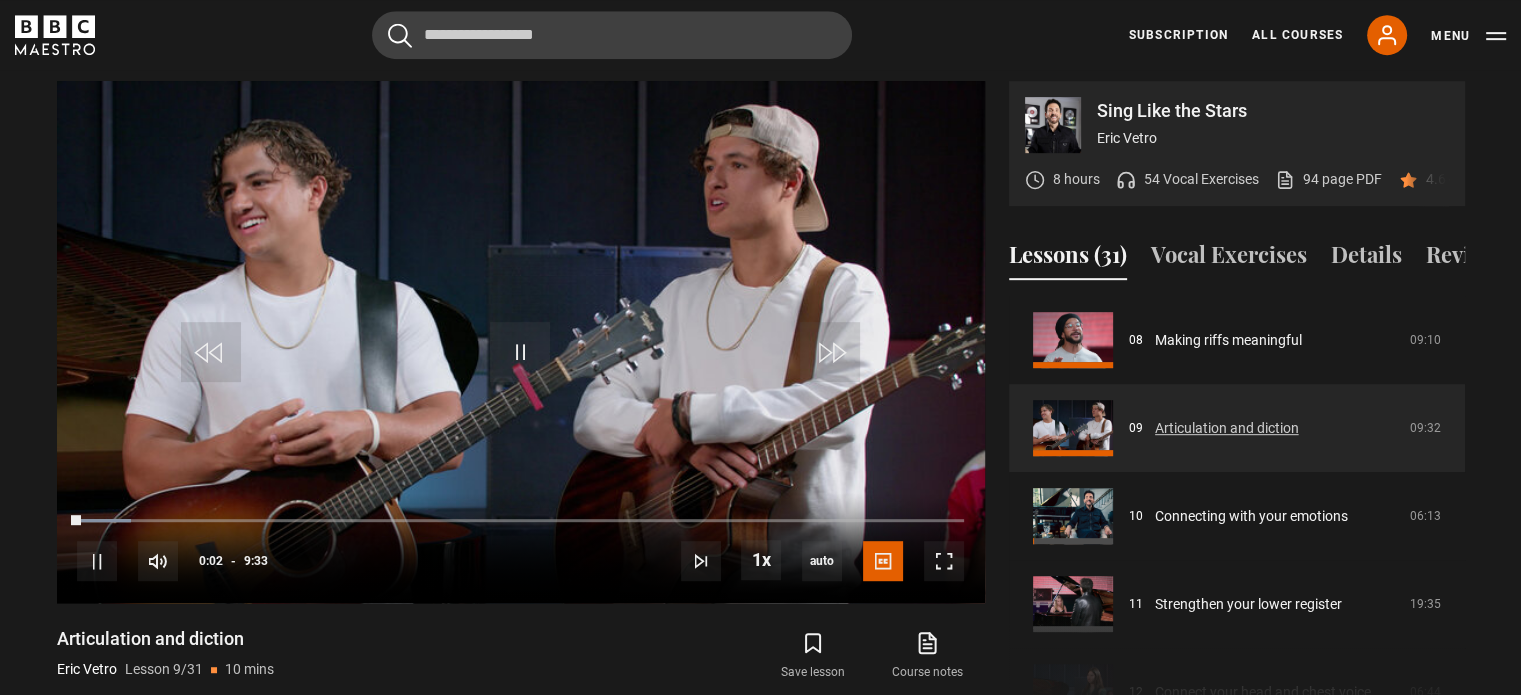 click on "Articulation and diction" at bounding box center (1227, 428) 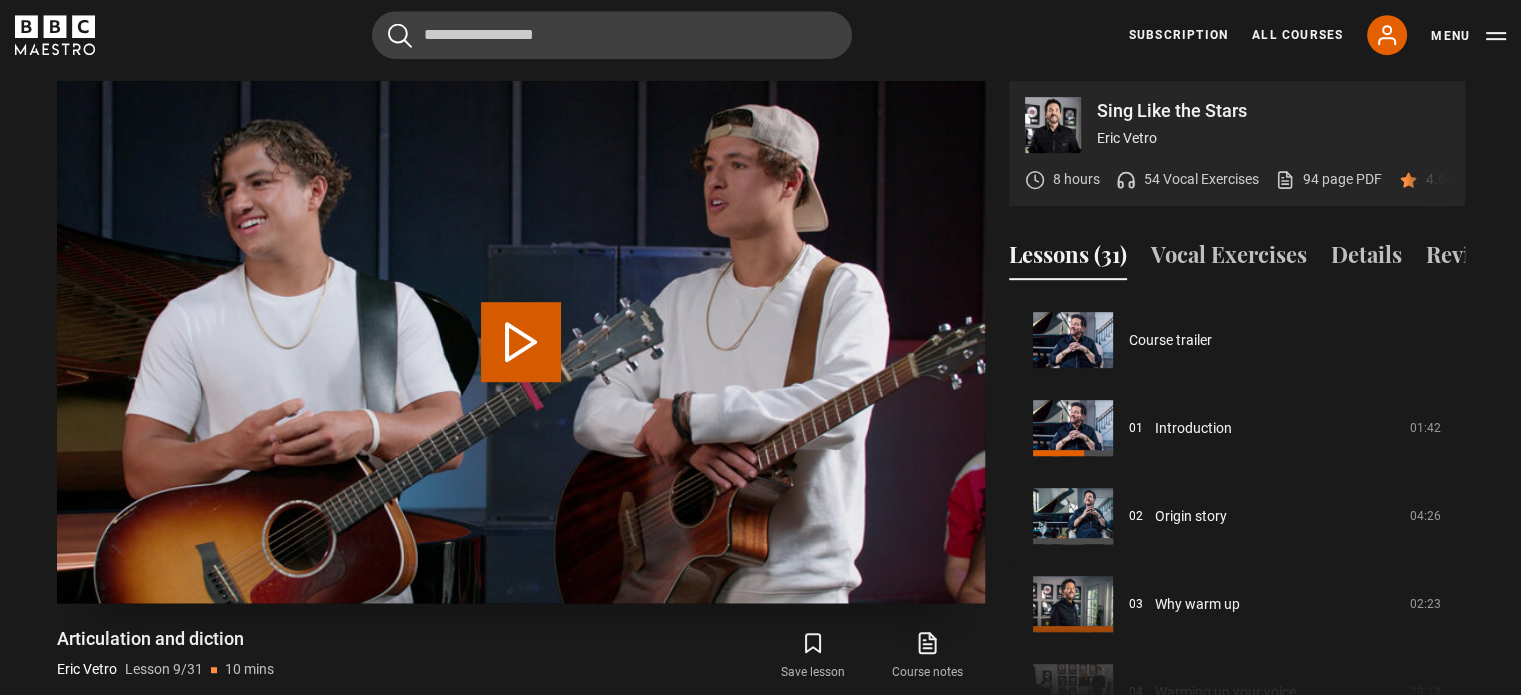 scroll, scrollTop: 704, scrollLeft: 0, axis: vertical 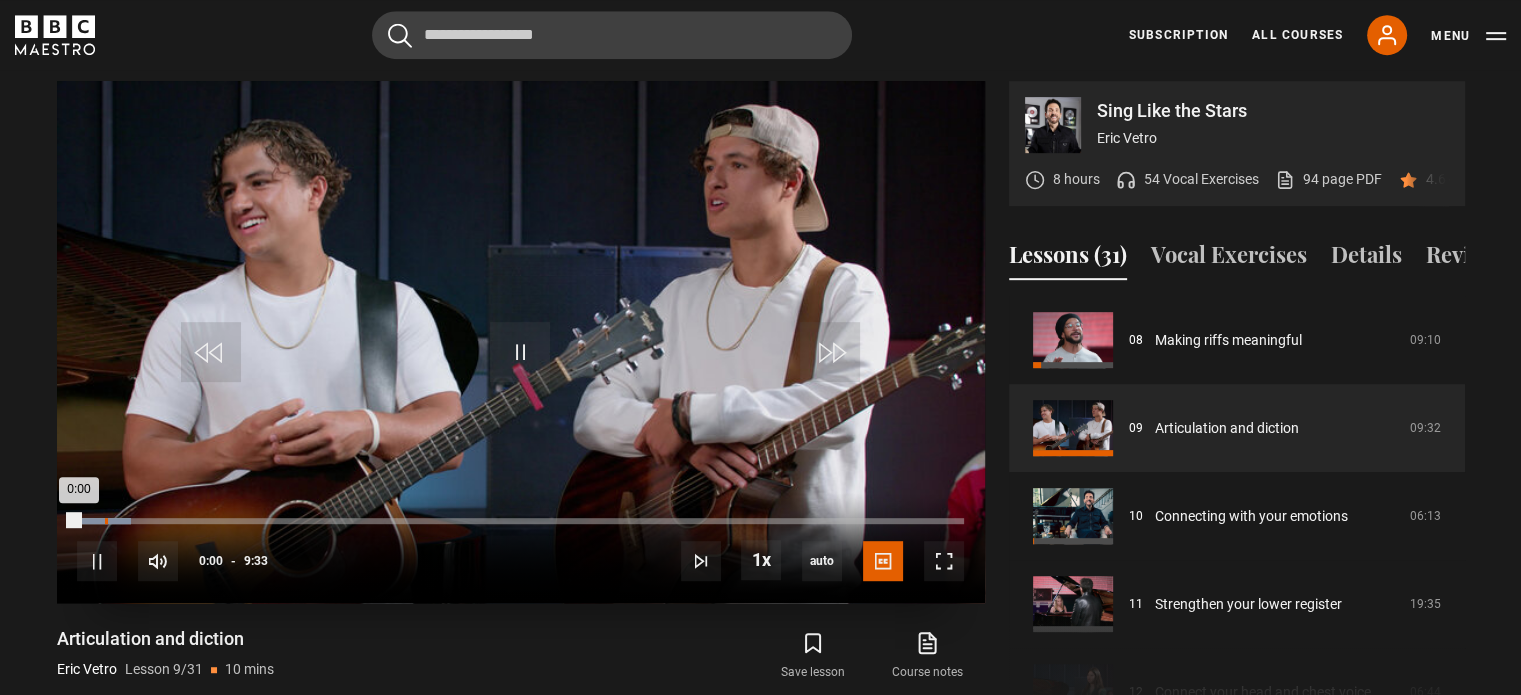 click on "Loaded :  6.11% 0:18 0:00" at bounding box center [520, 521] 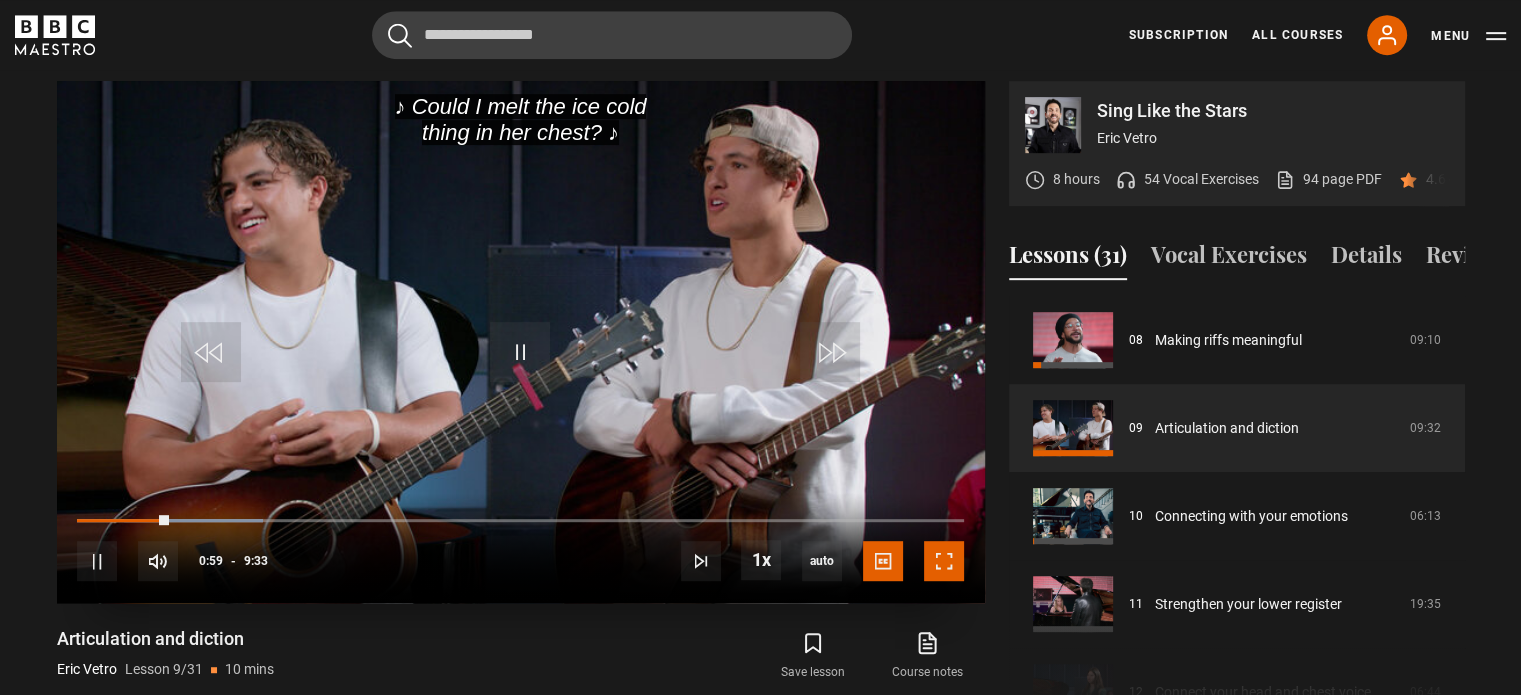 click at bounding box center [944, 561] 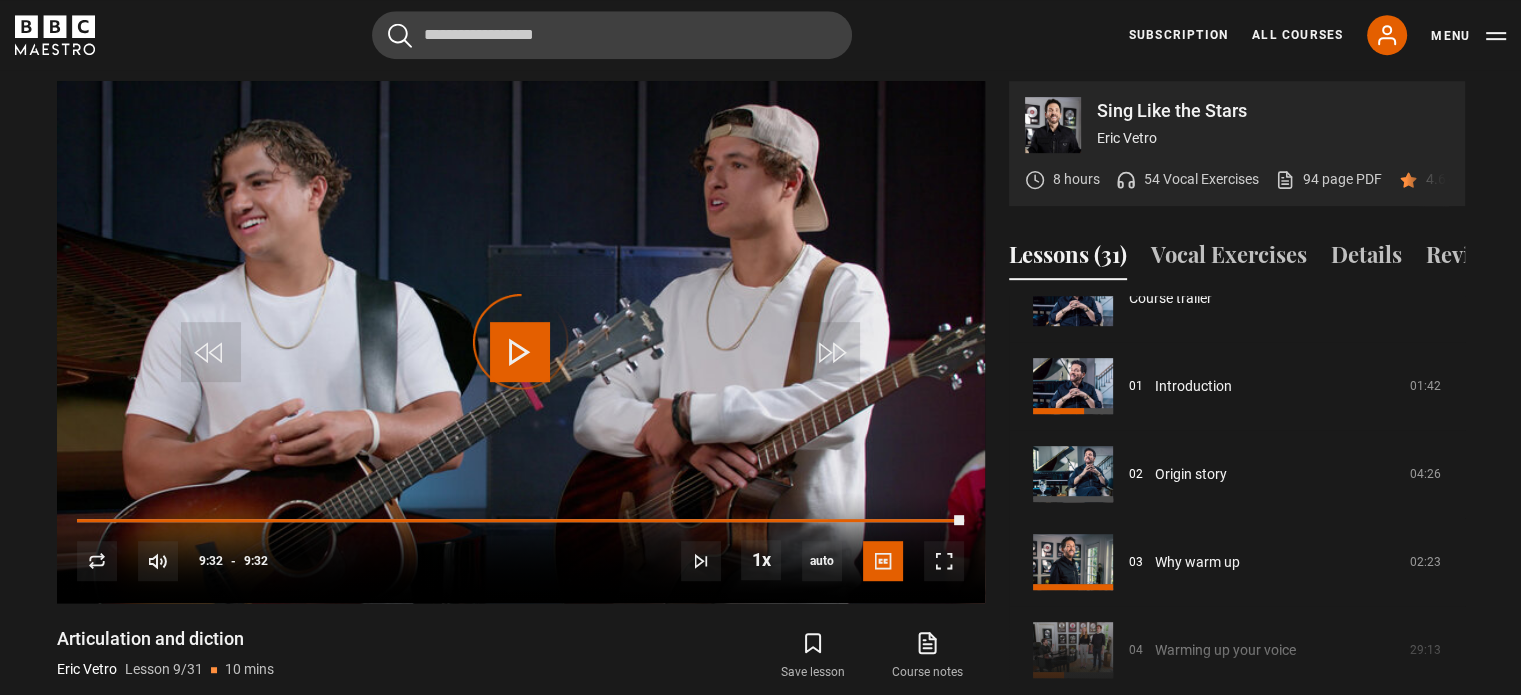 scroll, scrollTop: 0, scrollLeft: 0, axis: both 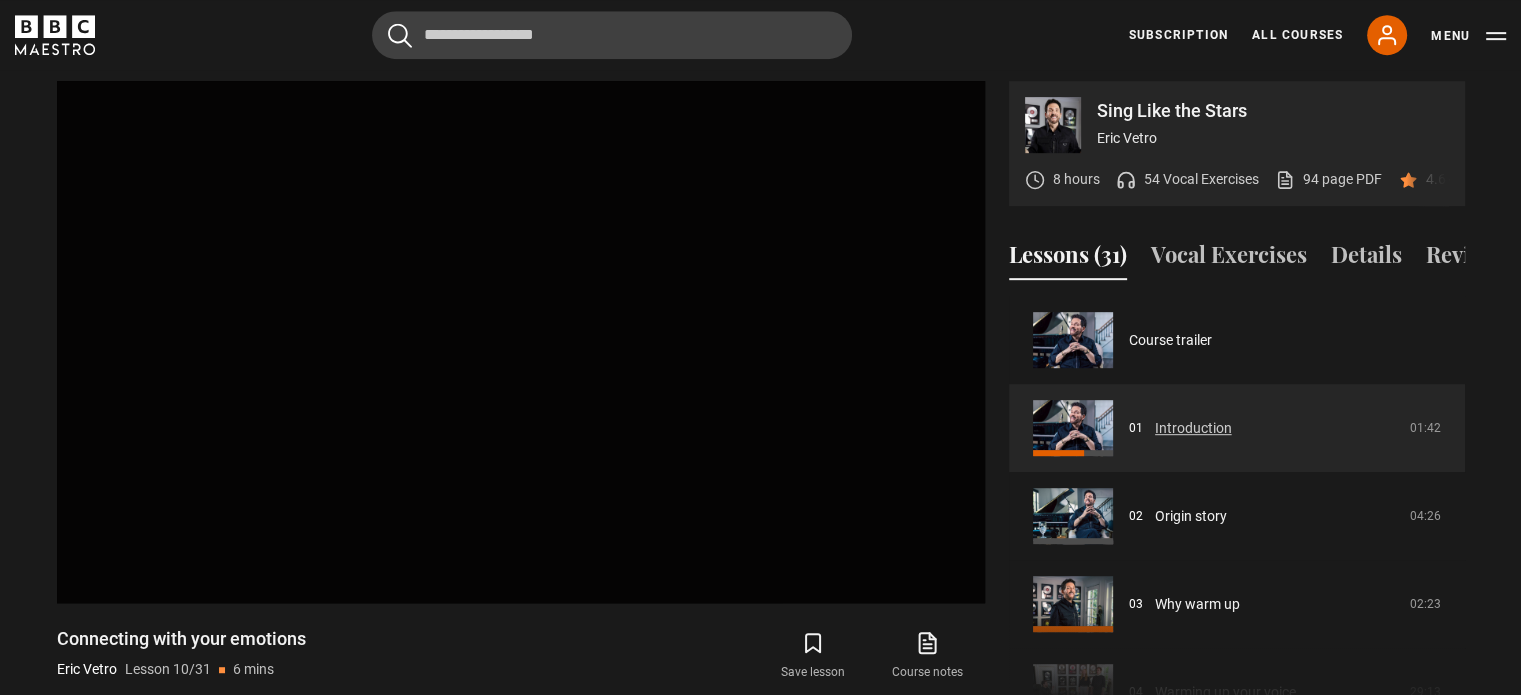 click on "Introduction" at bounding box center [1193, 428] 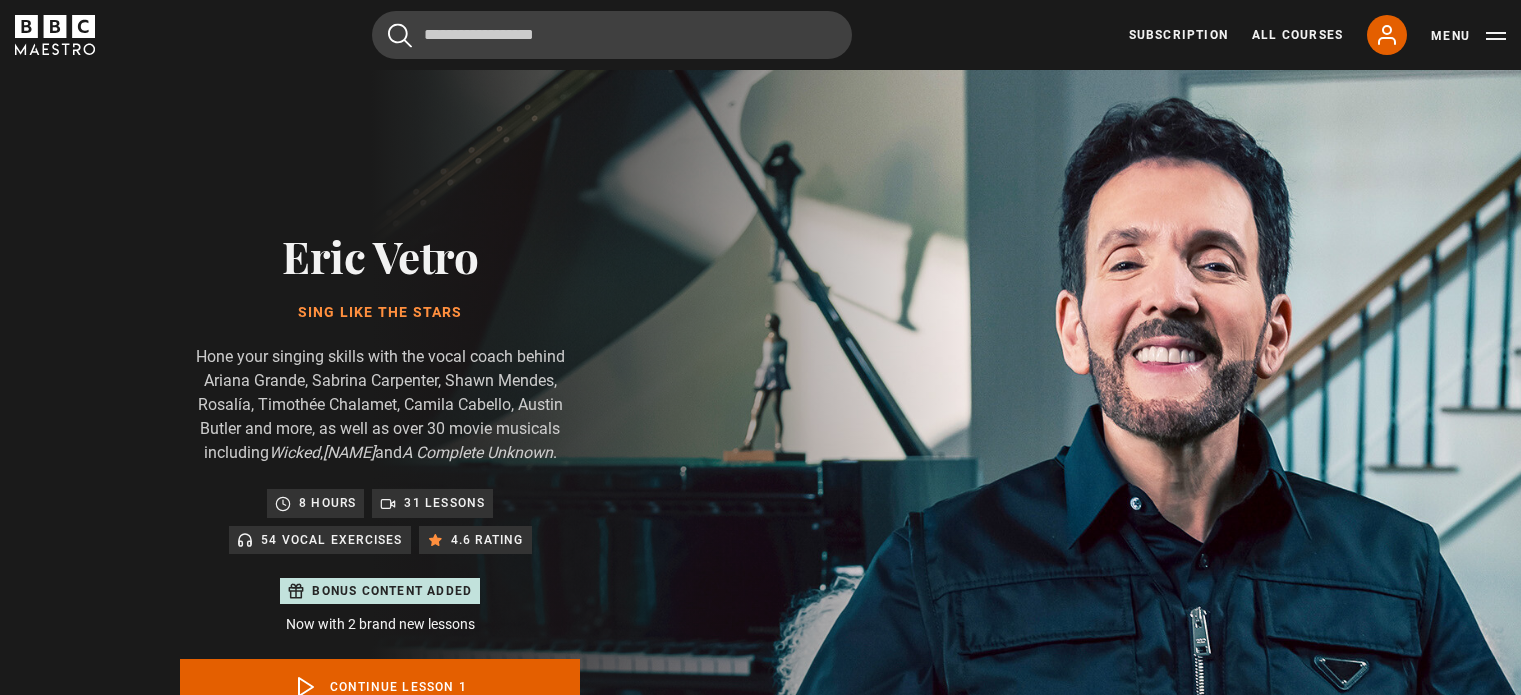 scroll, scrollTop: 956, scrollLeft: 0, axis: vertical 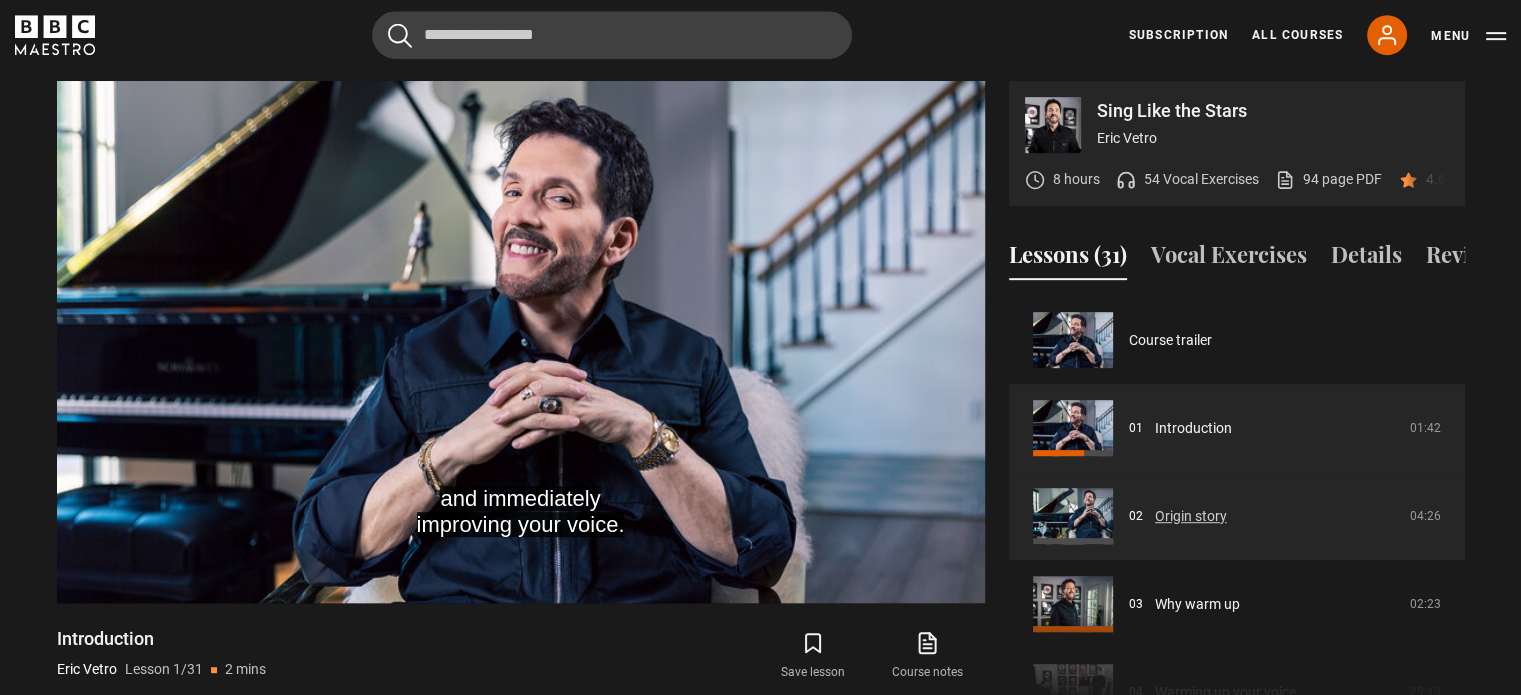 click on "Origin story" at bounding box center (1191, 516) 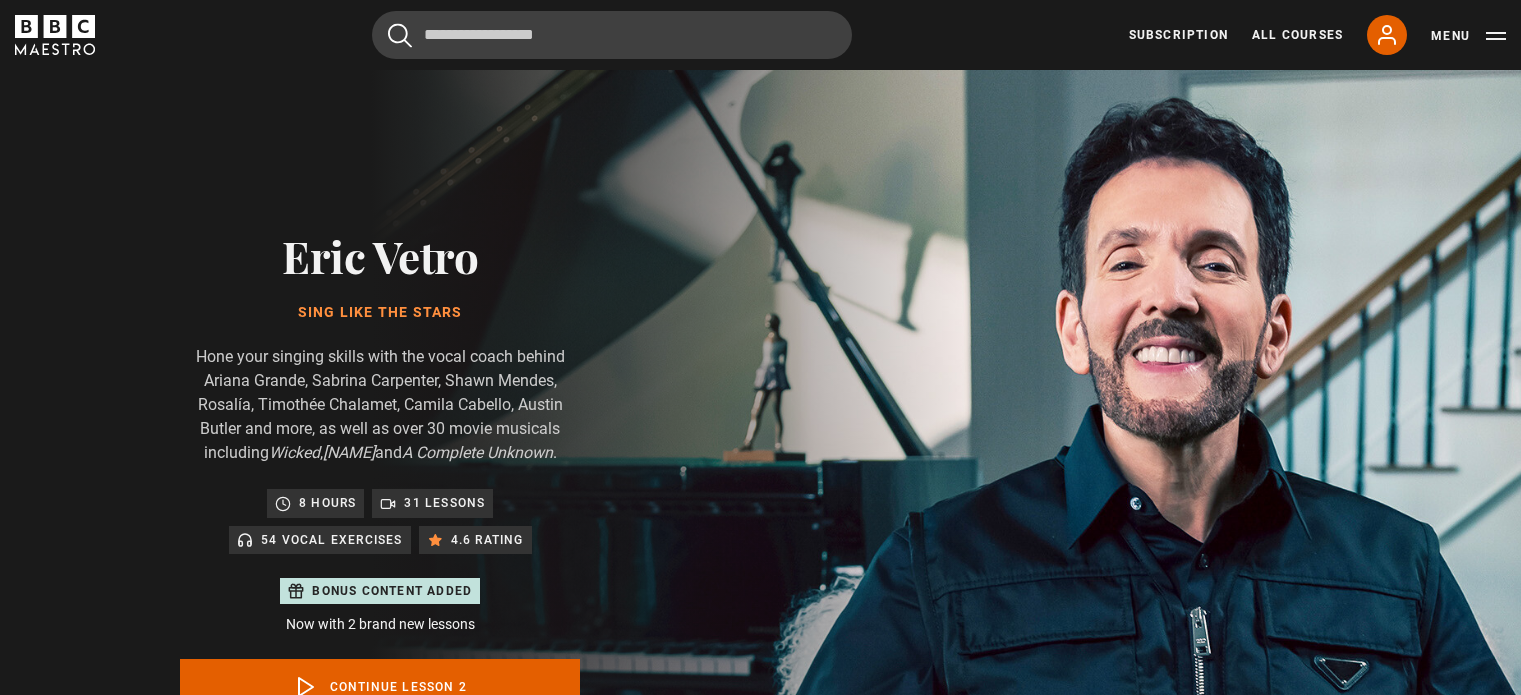 scroll, scrollTop: 956, scrollLeft: 0, axis: vertical 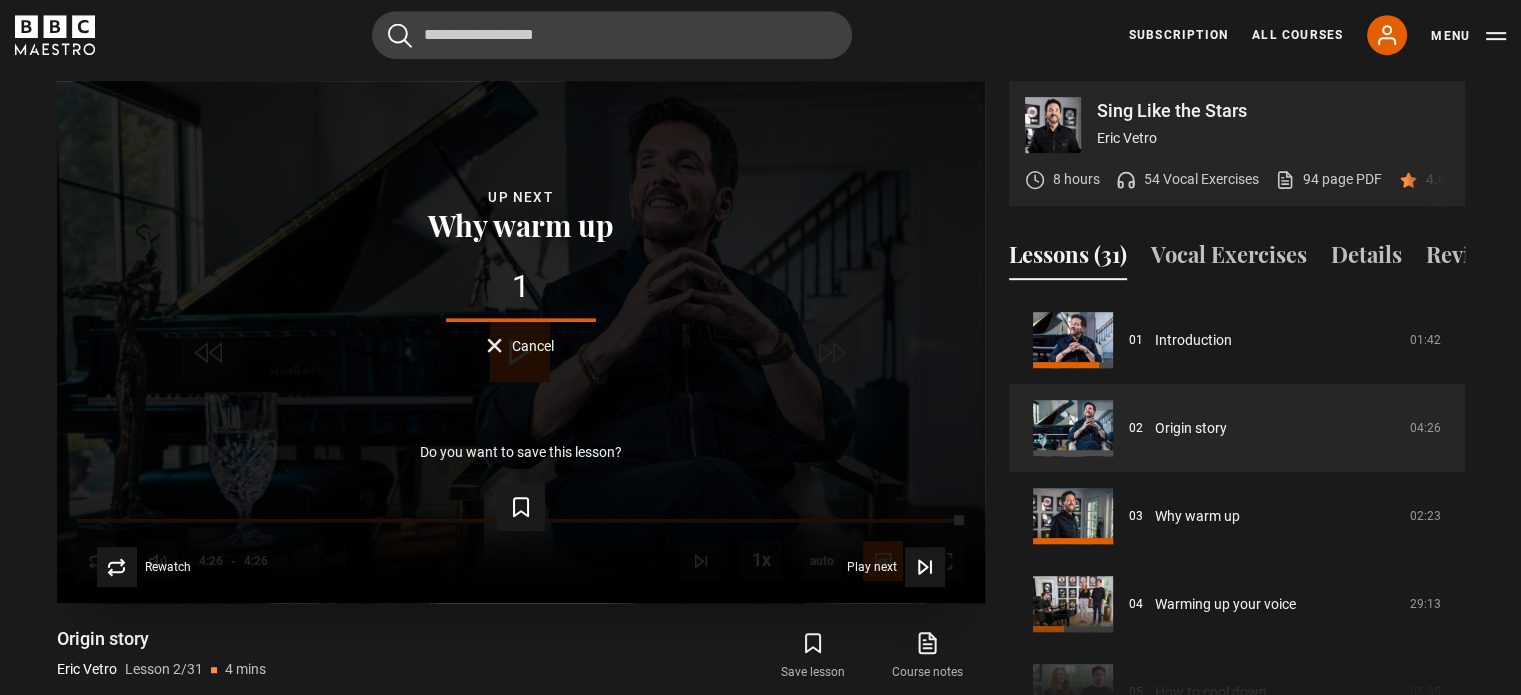 click on "Lesson Completed
Up next
Why warm up
1
Cancel
Do you want to save this lesson?
Save lesson
Rewatch
Rewatch
Play next
Play next" at bounding box center (521, 342) 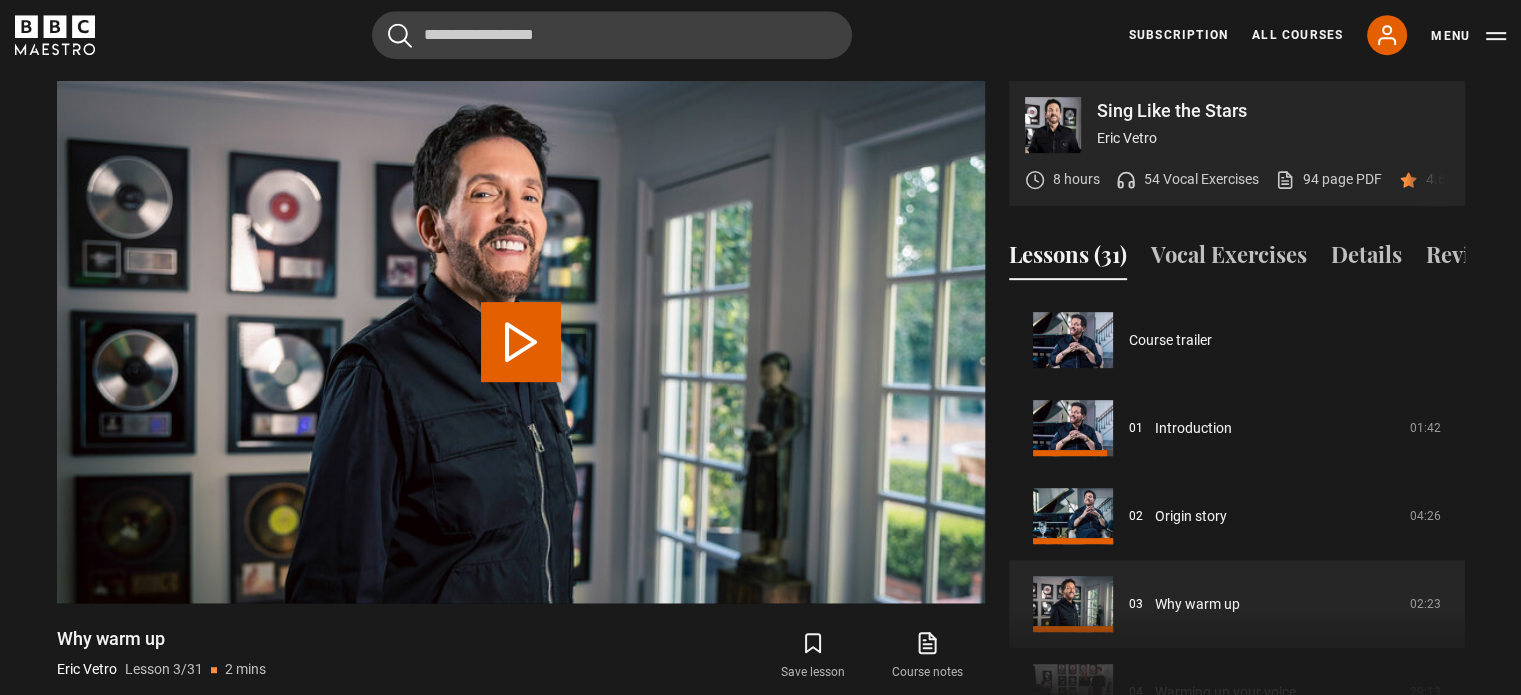 scroll, scrollTop: 176, scrollLeft: 0, axis: vertical 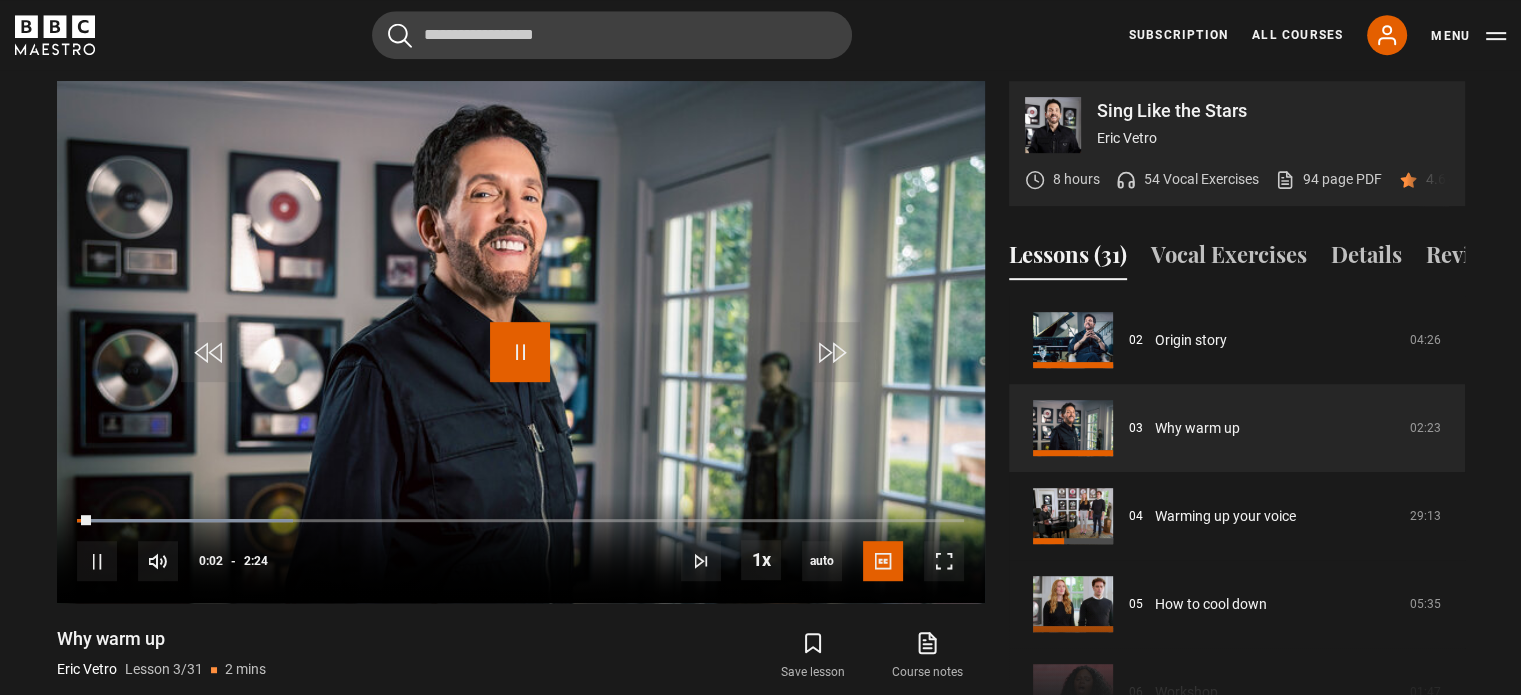 click at bounding box center [520, 352] 